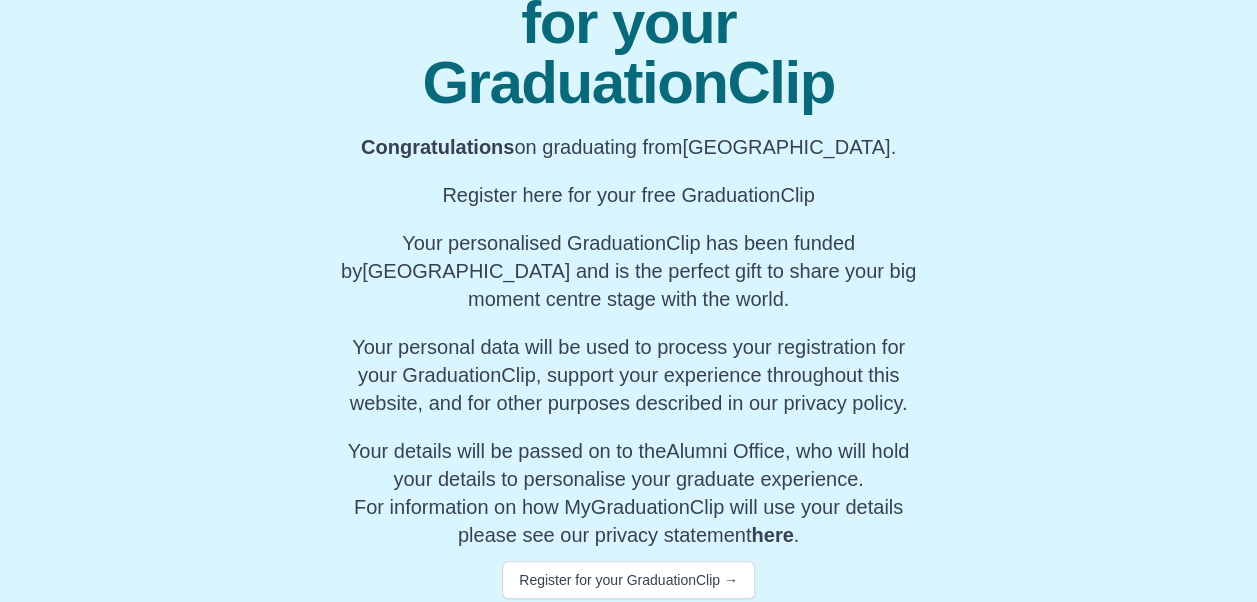 scroll, scrollTop: 244, scrollLeft: 0, axis: vertical 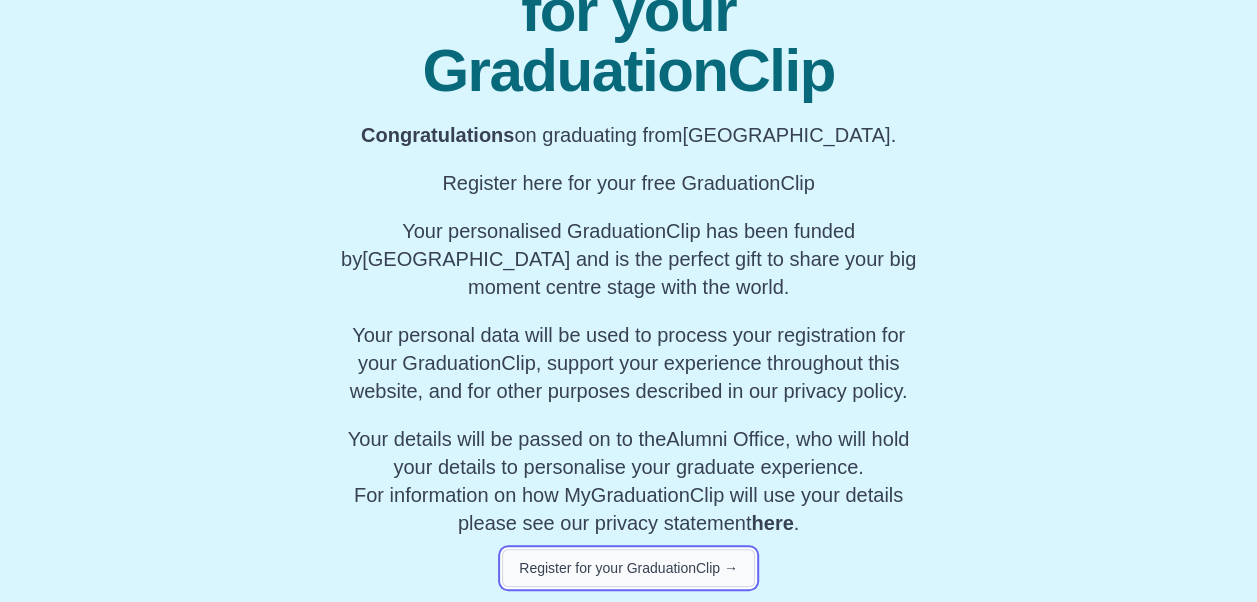 click on "Register for your GraduationClip →" at bounding box center (628, 568) 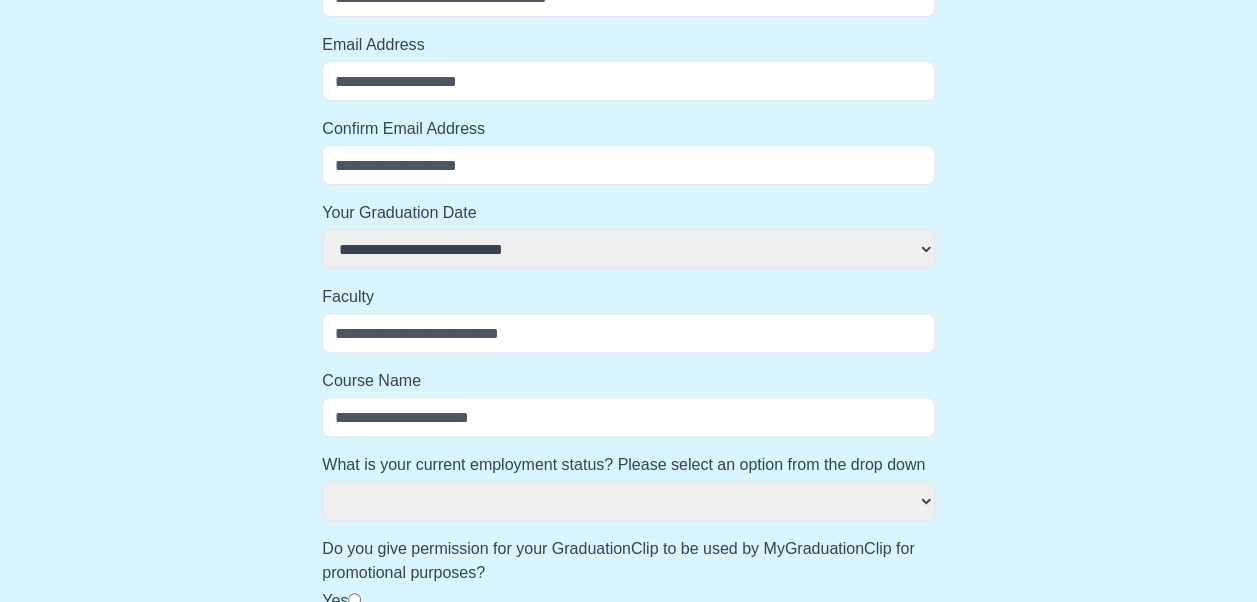 scroll, scrollTop: 0, scrollLeft: 0, axis: both 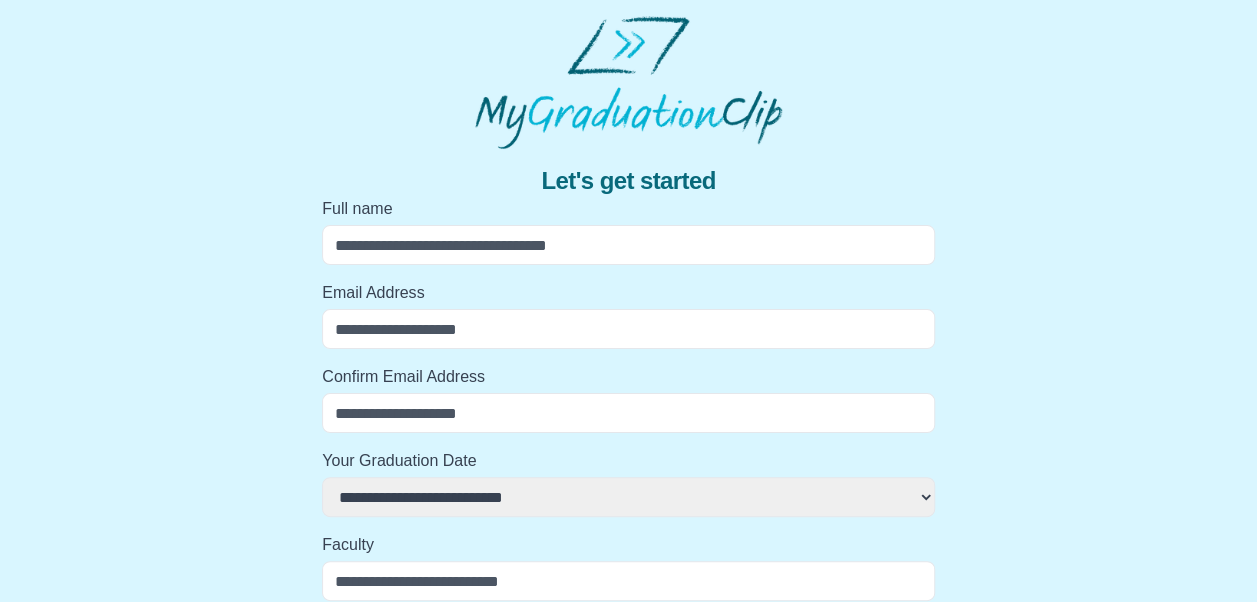 click on "Full name" at bounding box center [628, 245] 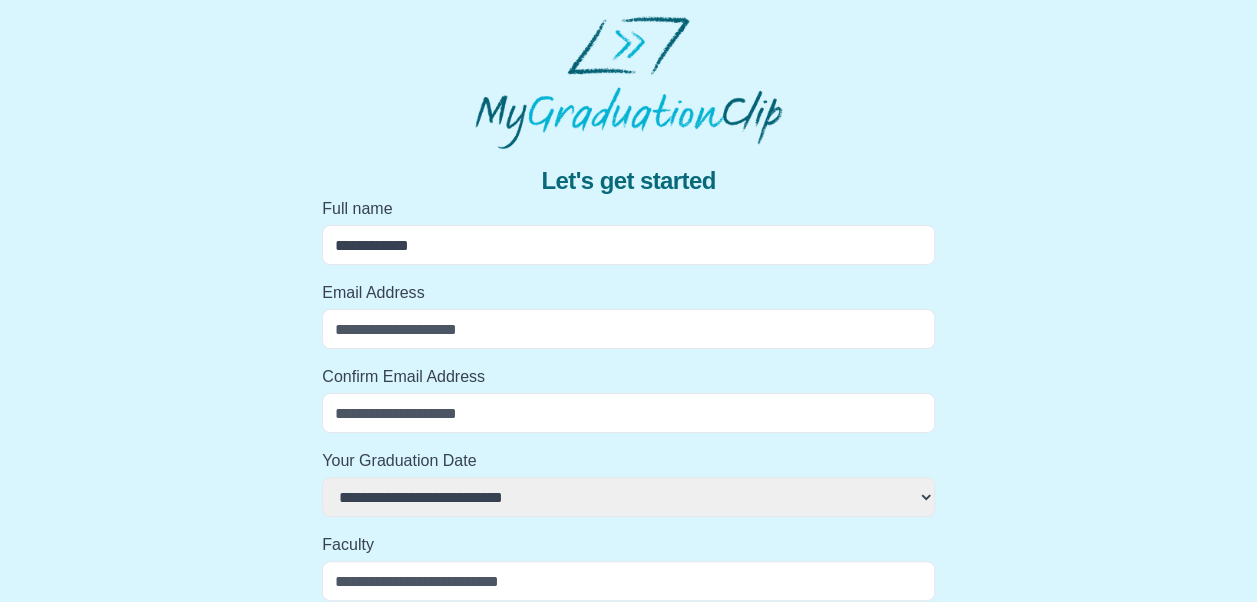 select 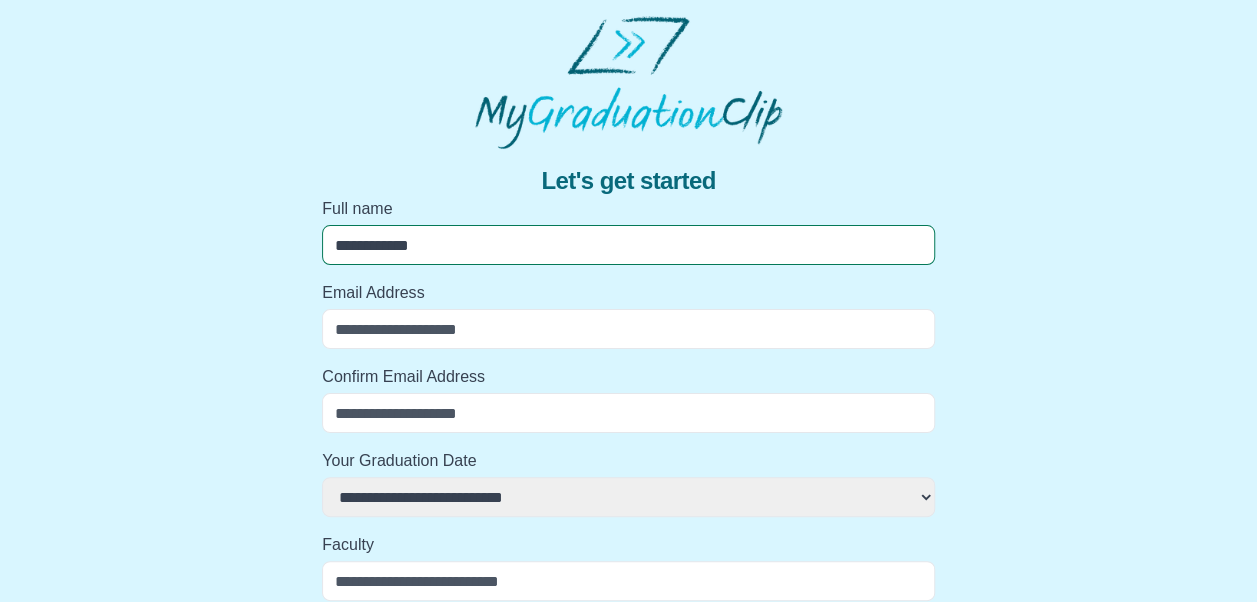 select 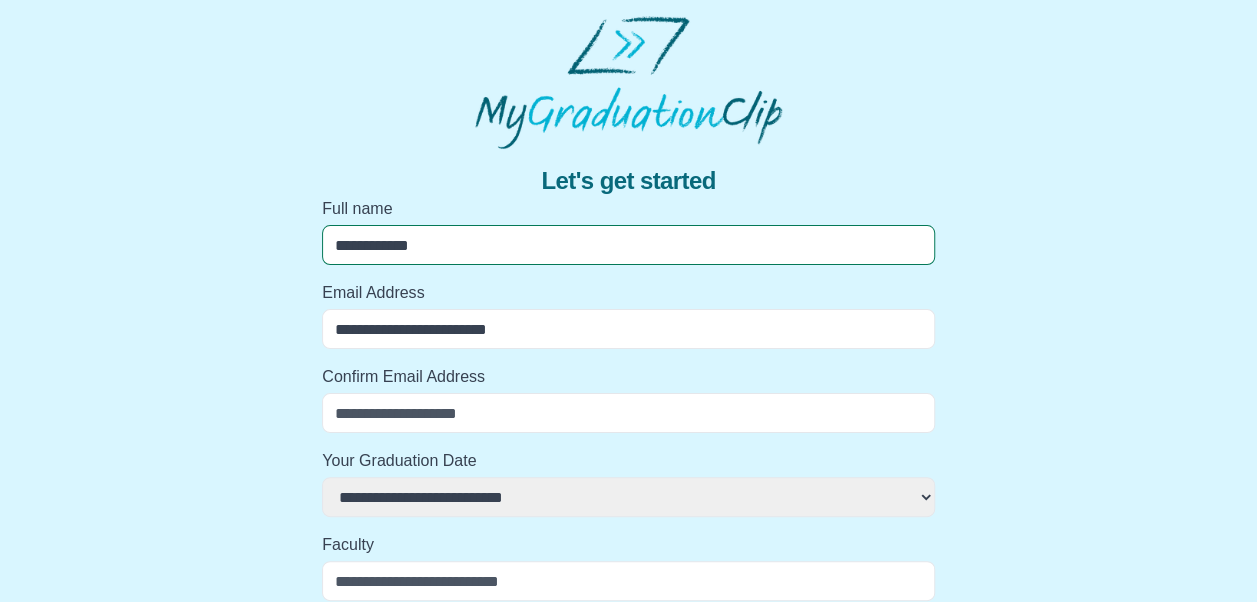 type on "**********" 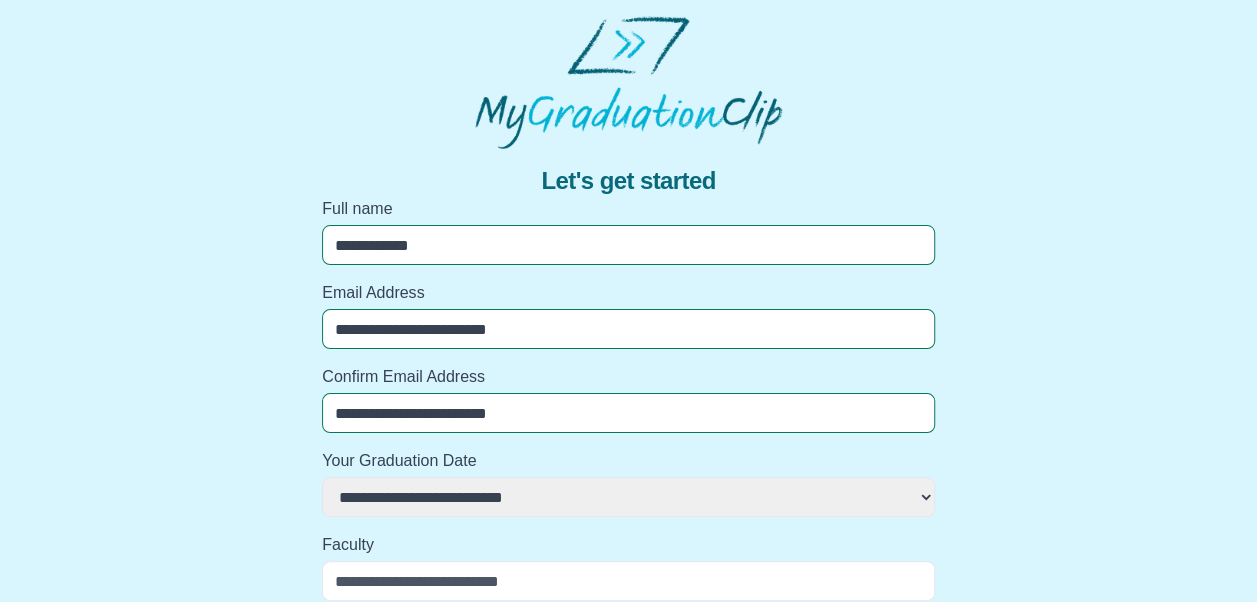 select 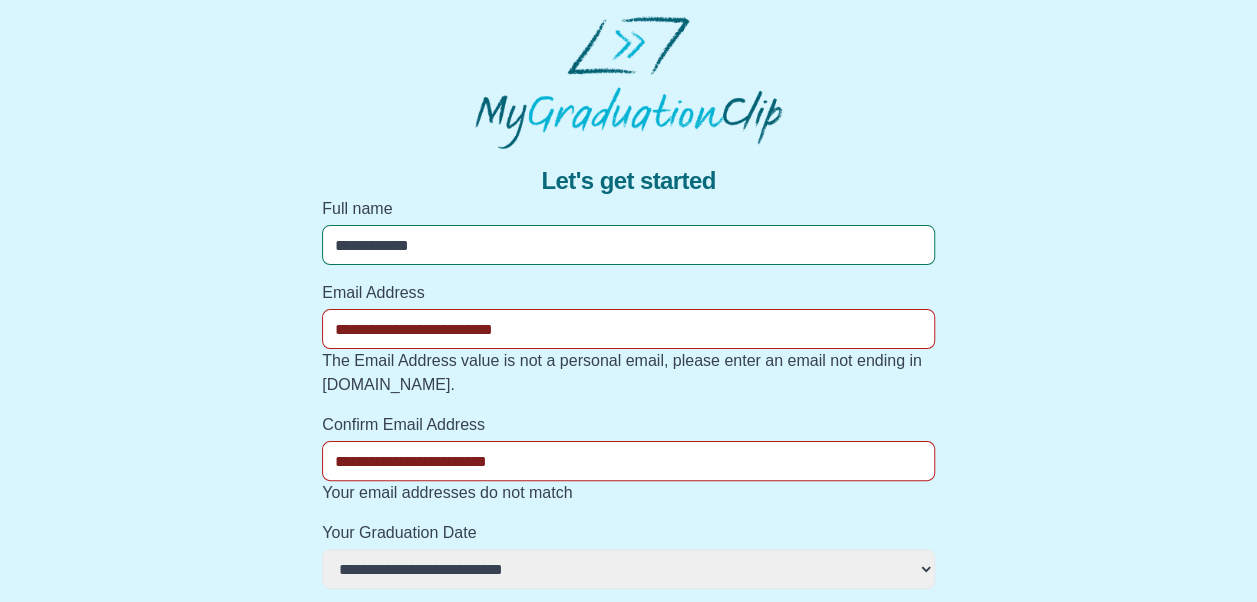 select 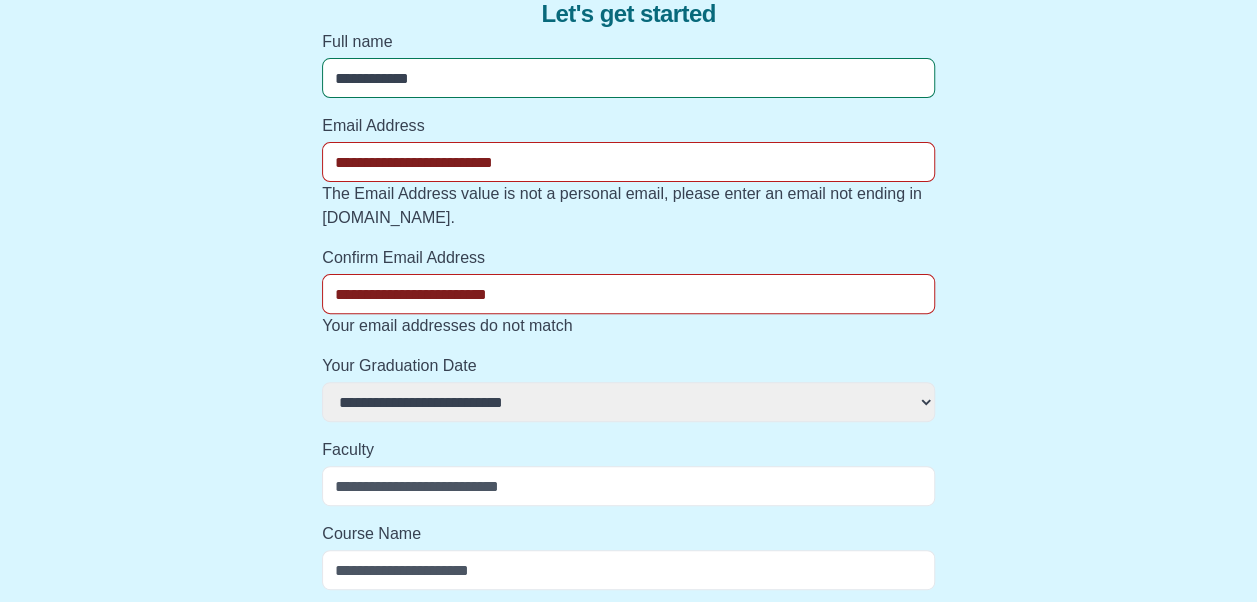 scroll, scrollTop: 218, scrollLeft: 0, axis: vertical 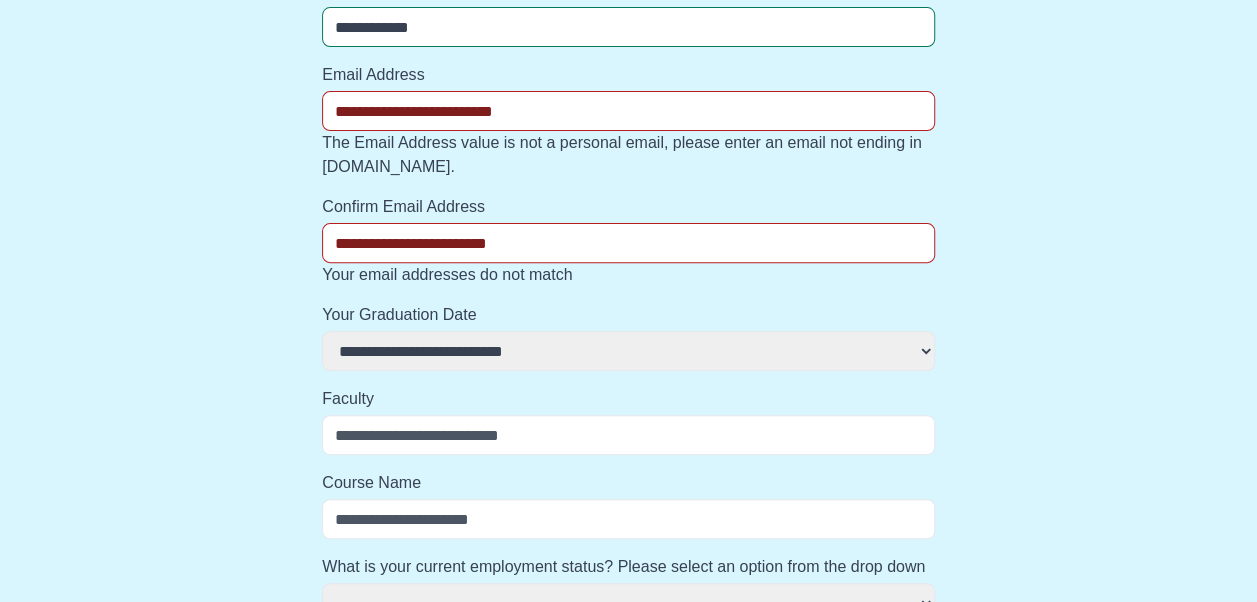 select 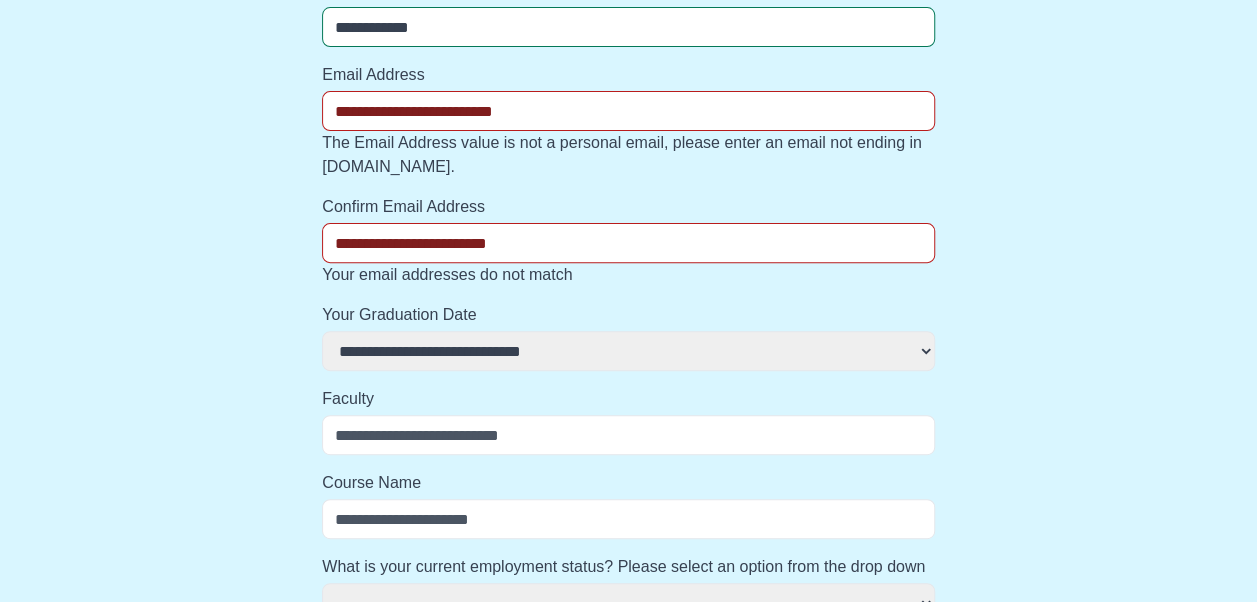 click on "**********" at bounding box center [628, 351] 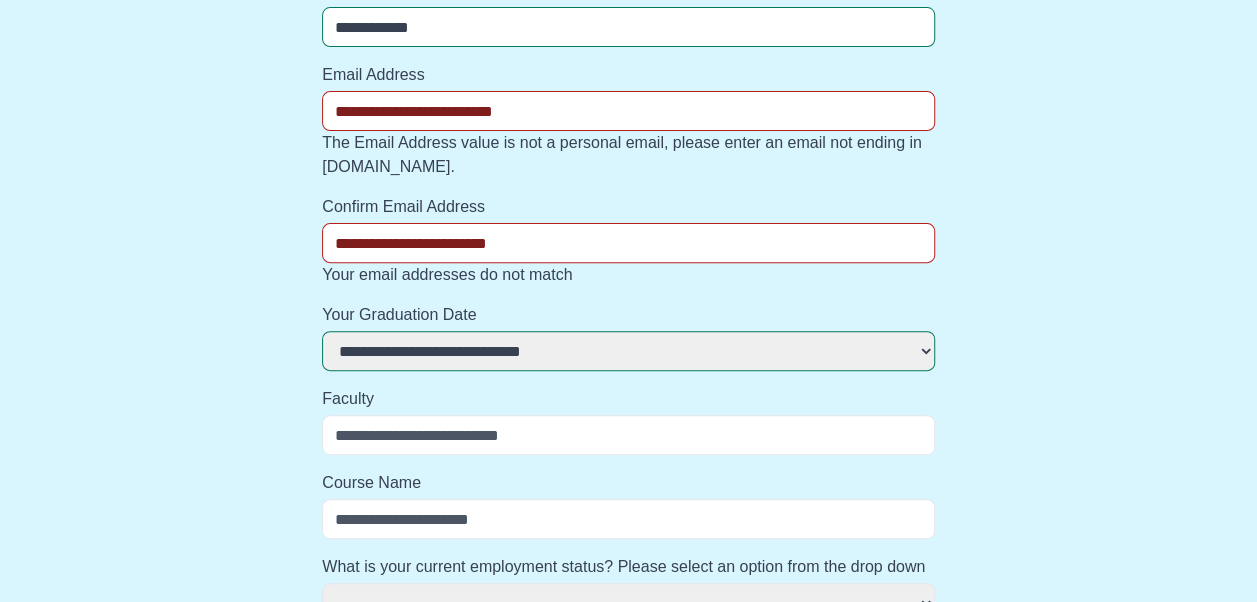 click on "Faculty" at bounding box center [628, 435] 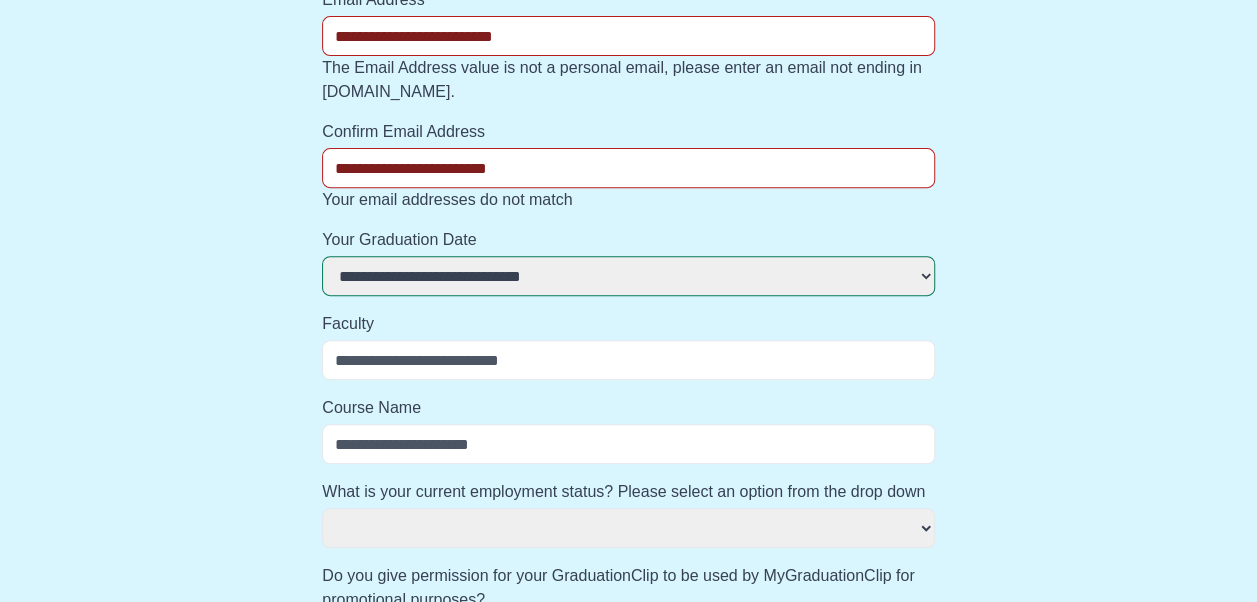 scroll, scrollTop: 296, scrollLeft: 0, axis: vertical 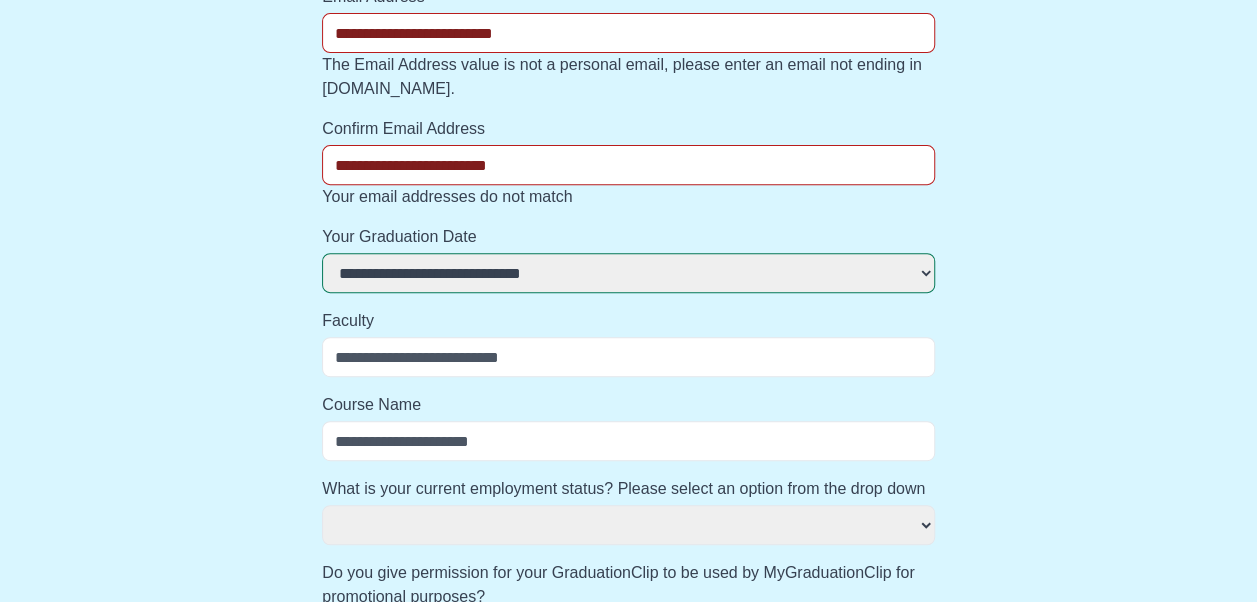 select 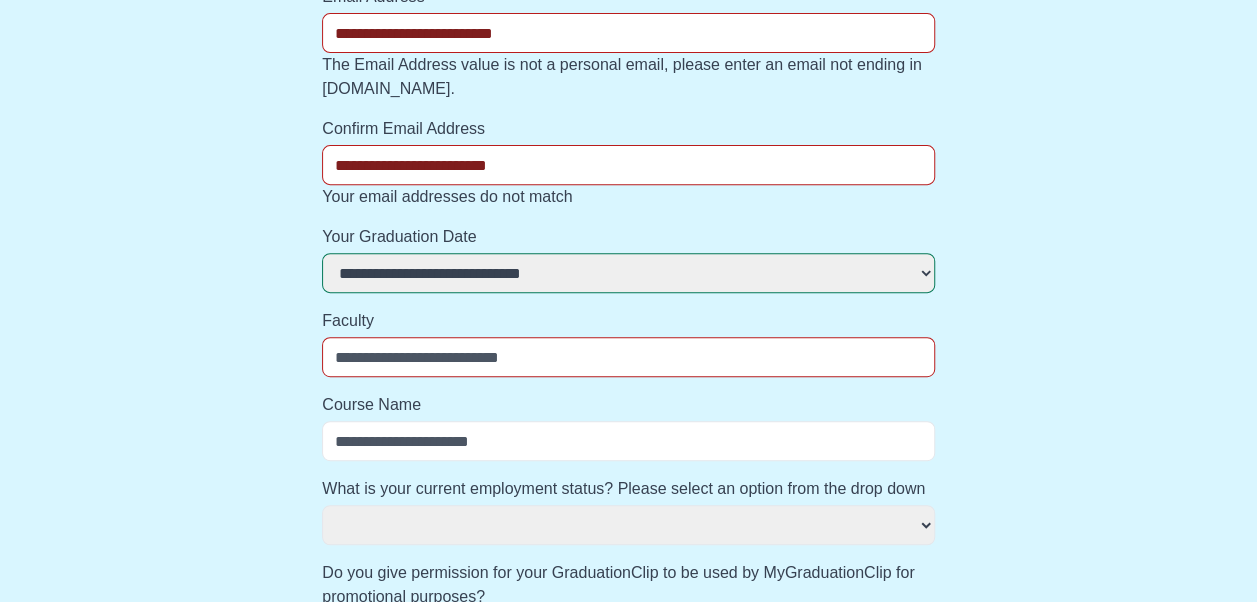 type on "*" 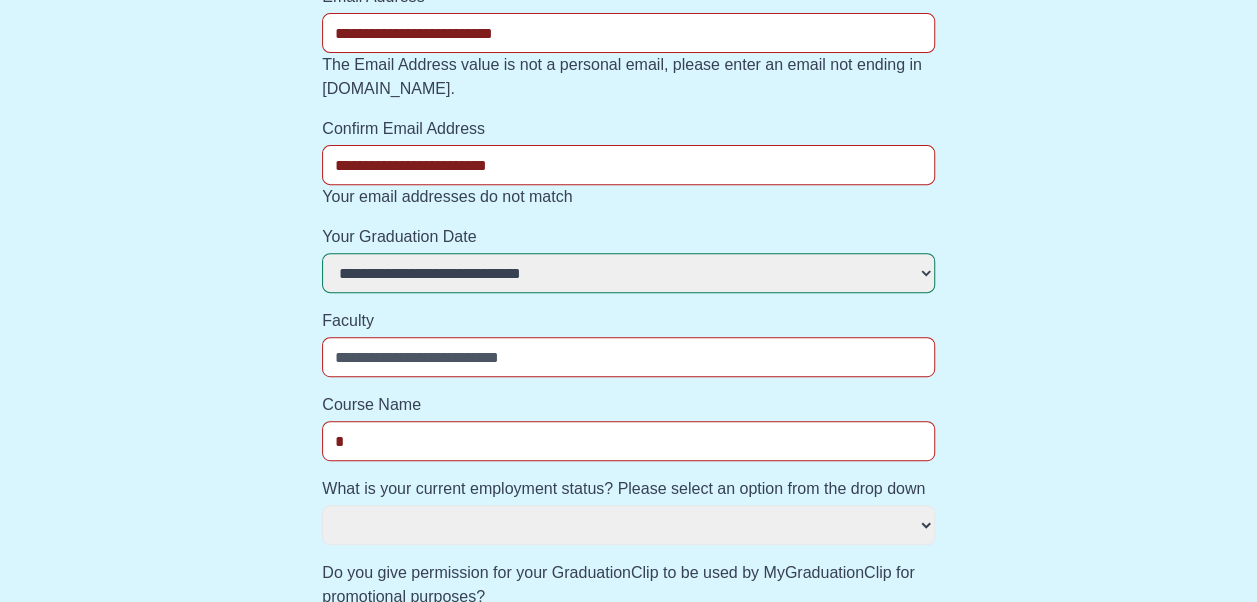 select 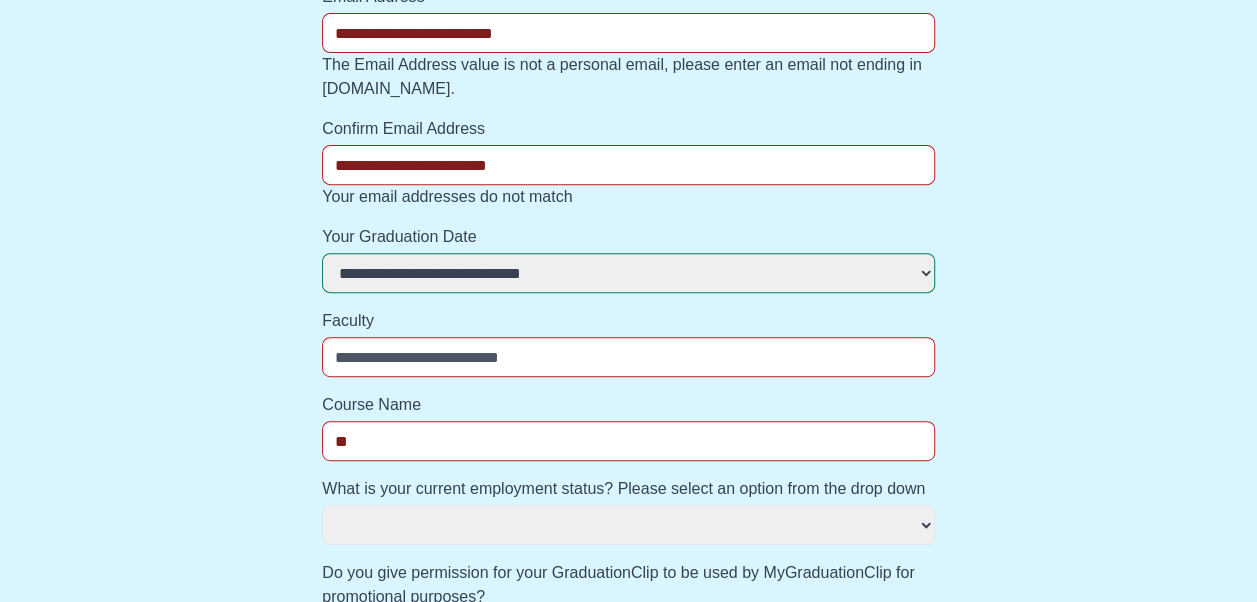 select 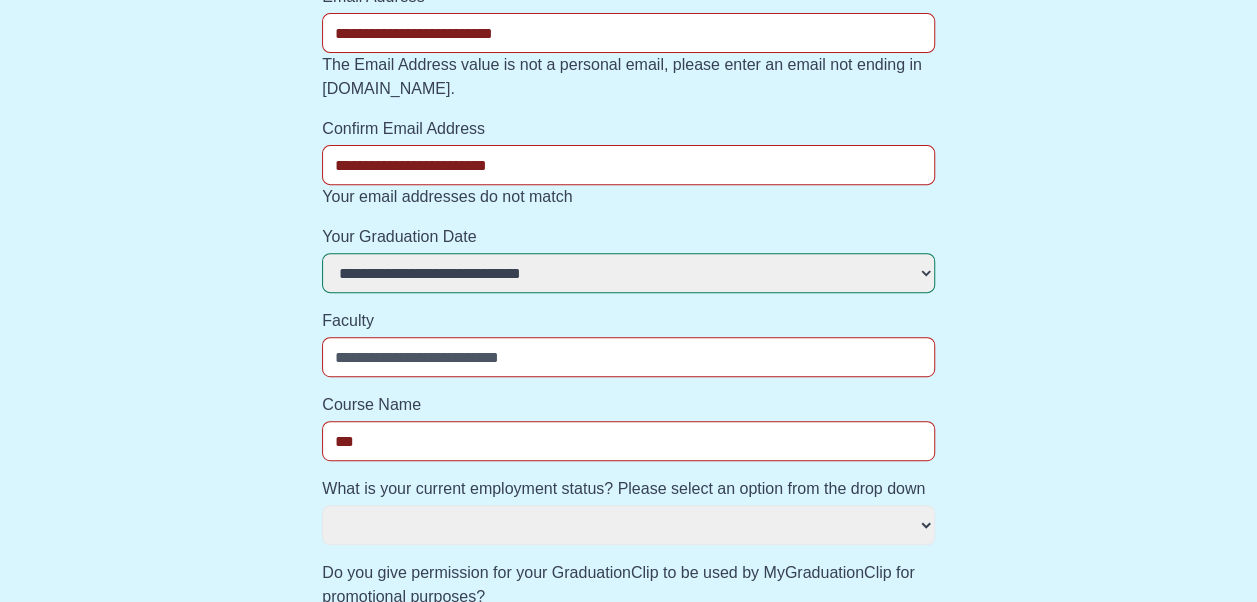 select 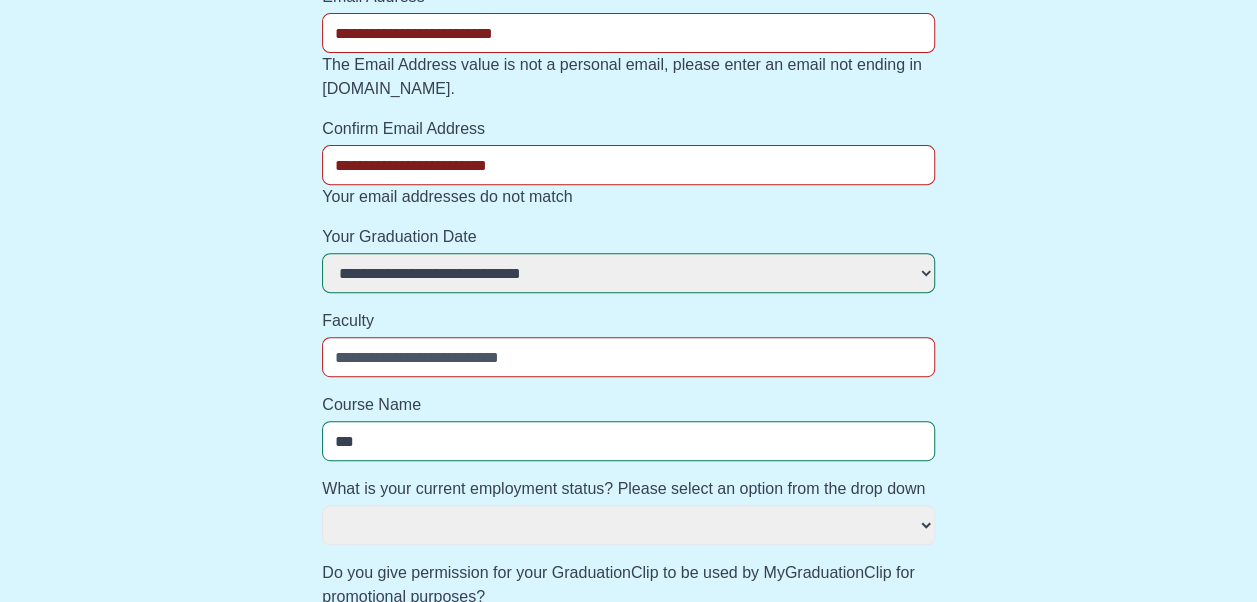 type on "****" 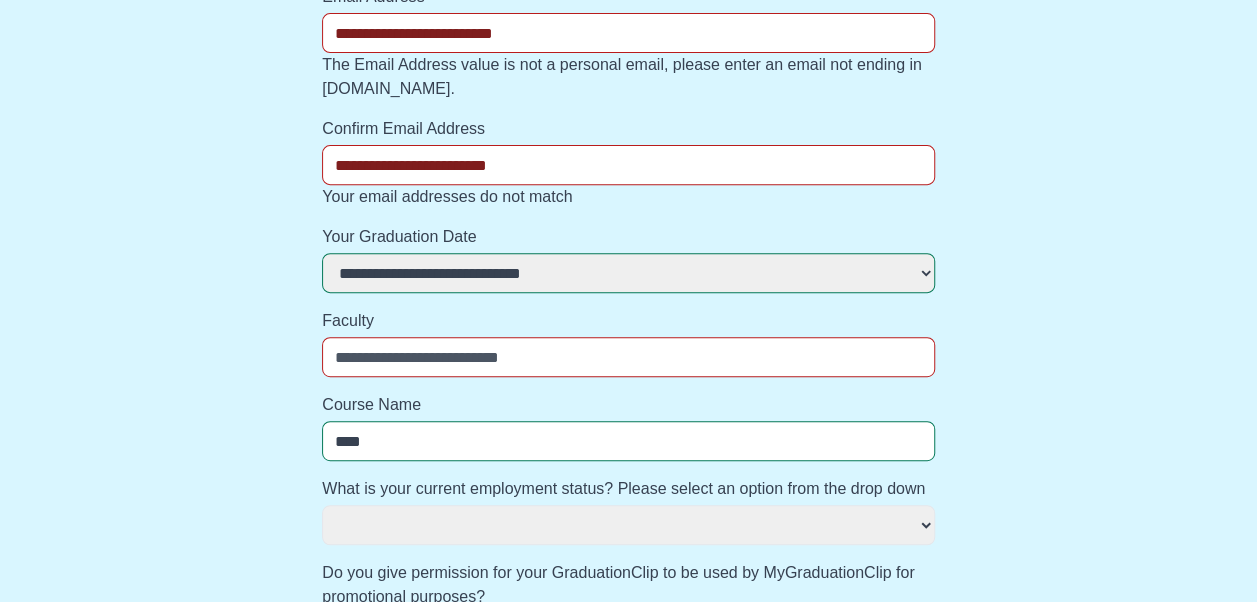 select 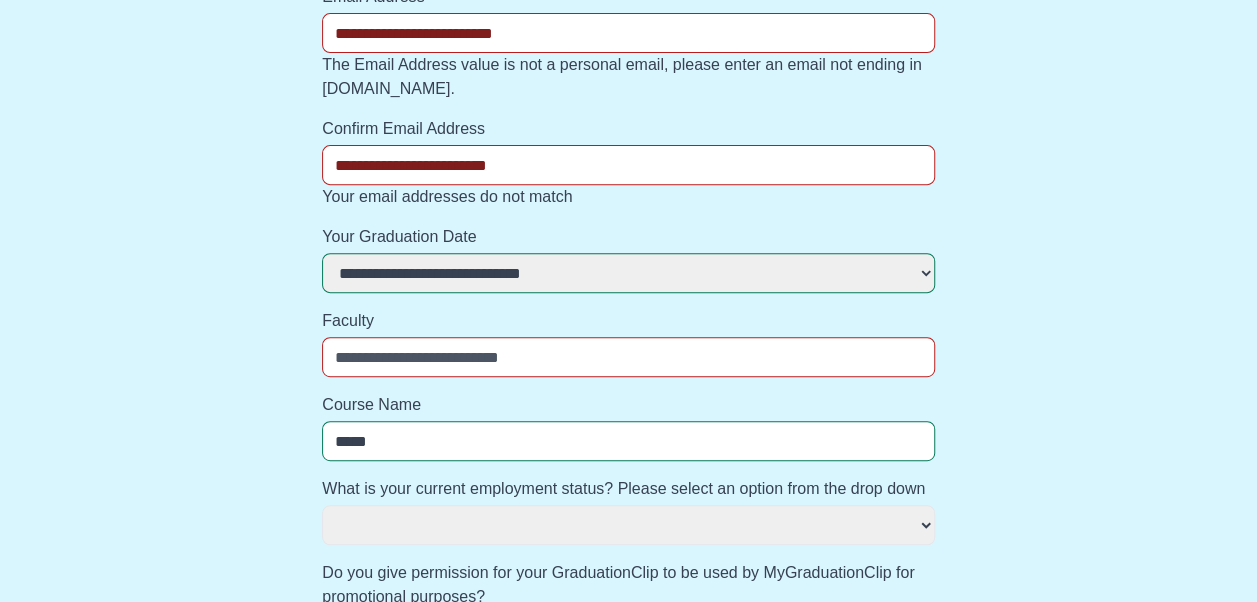 select 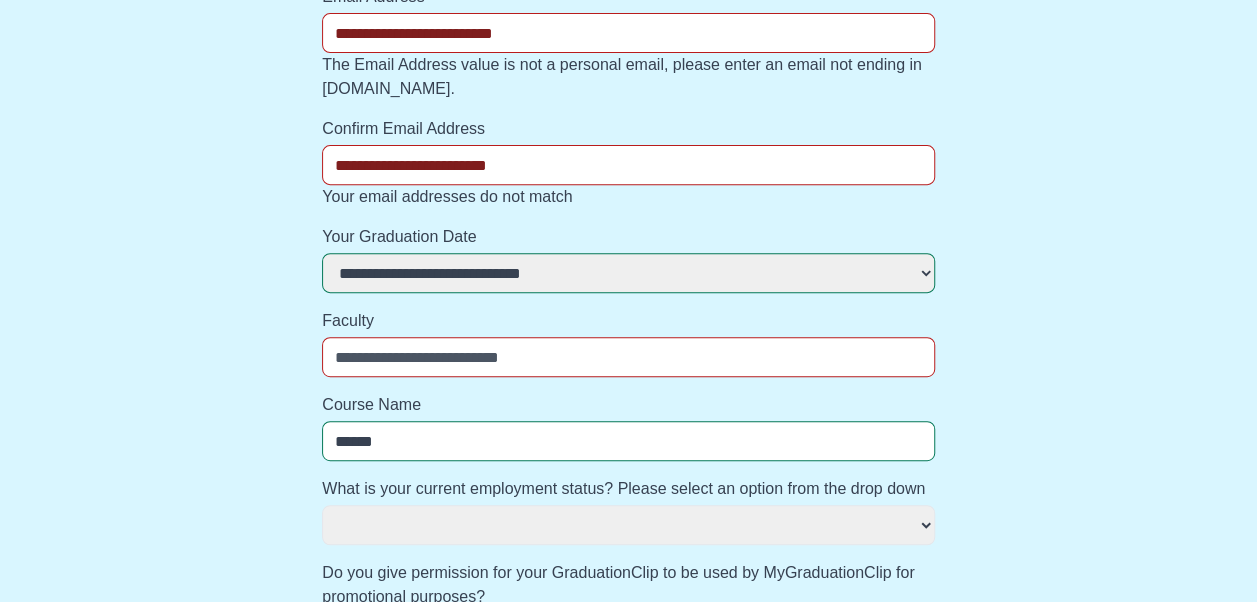 select 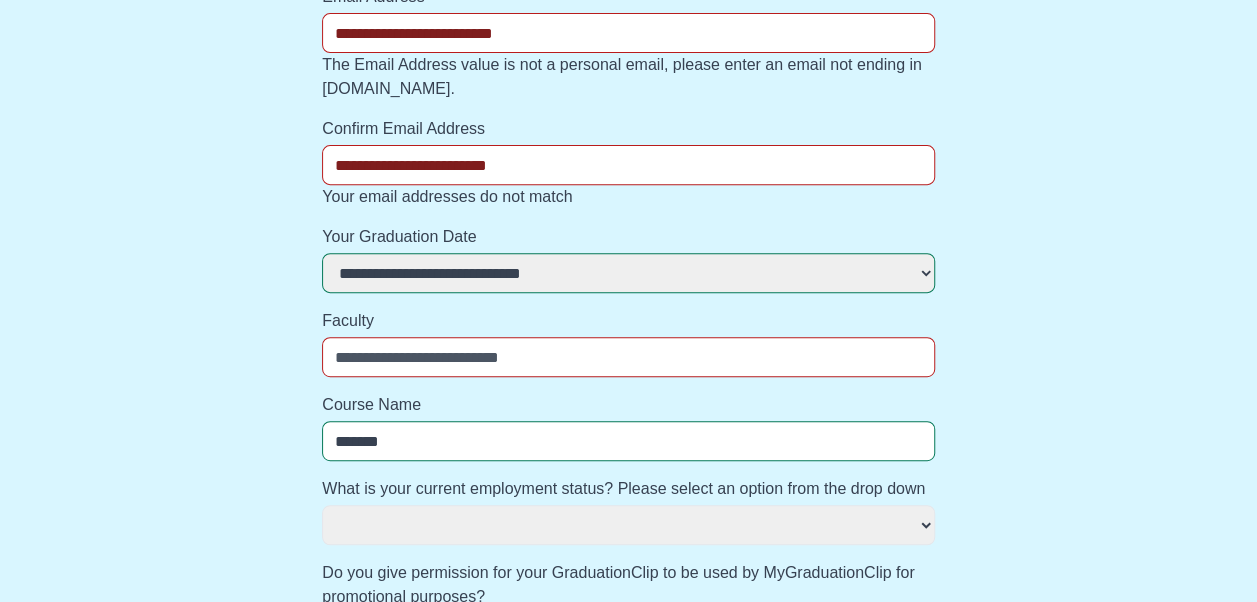 select 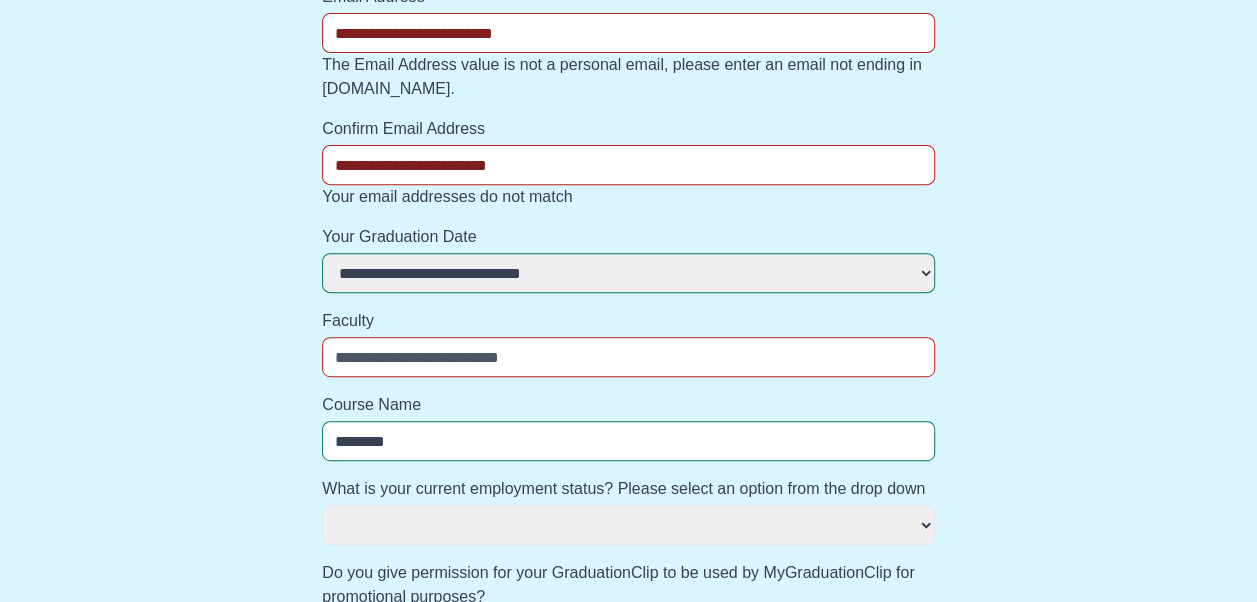 select 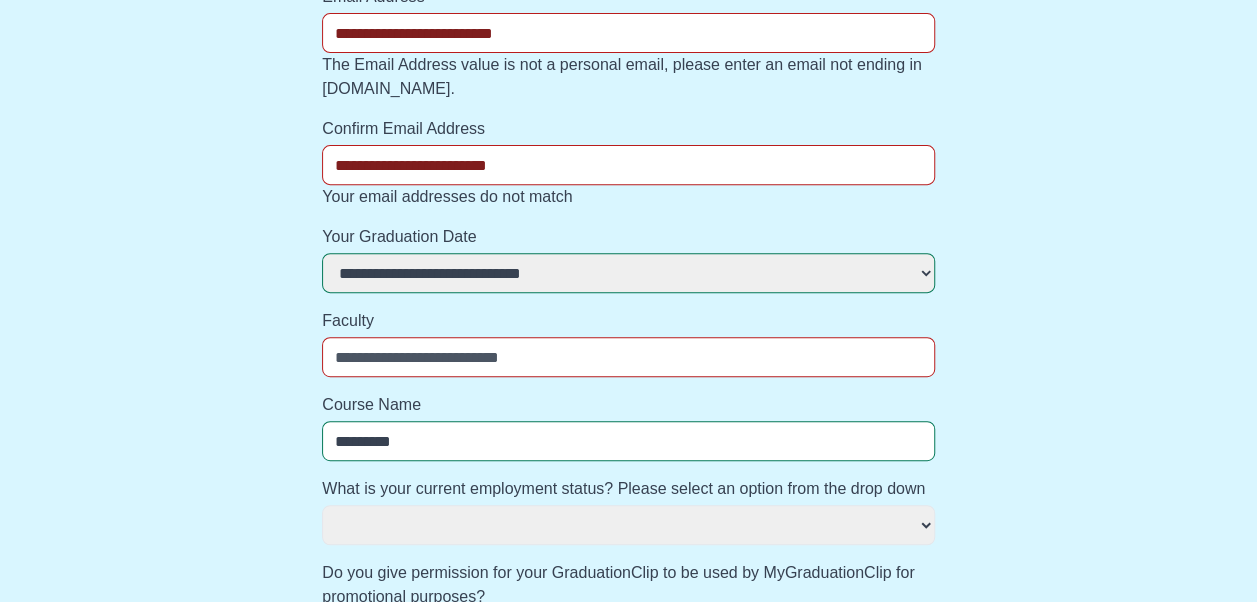 select 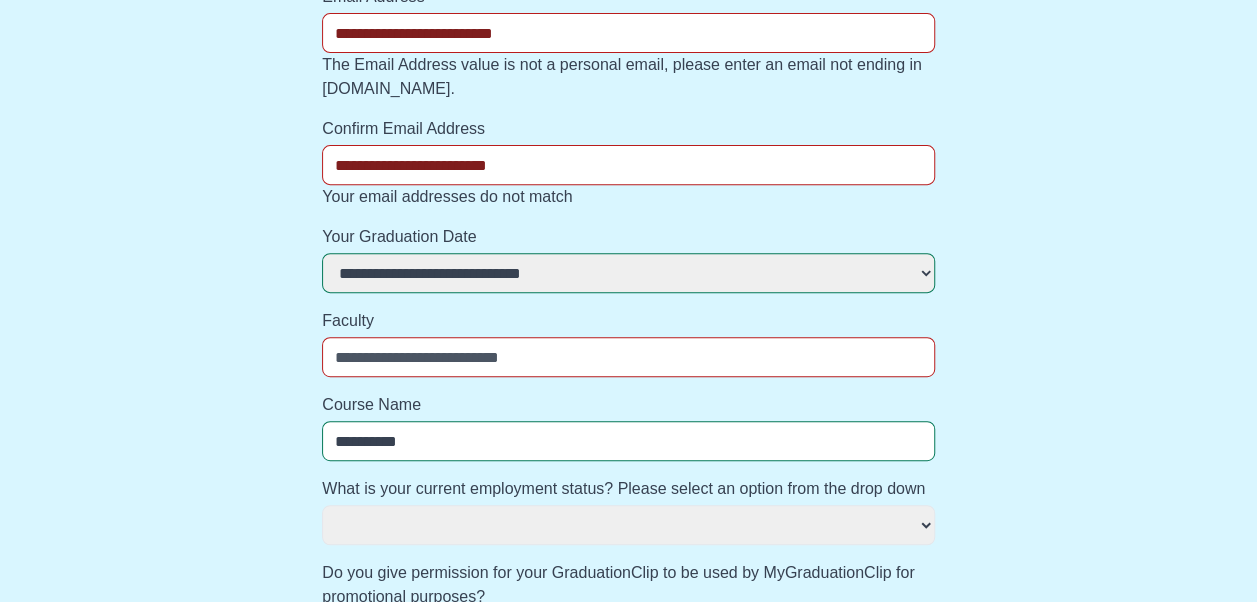 select 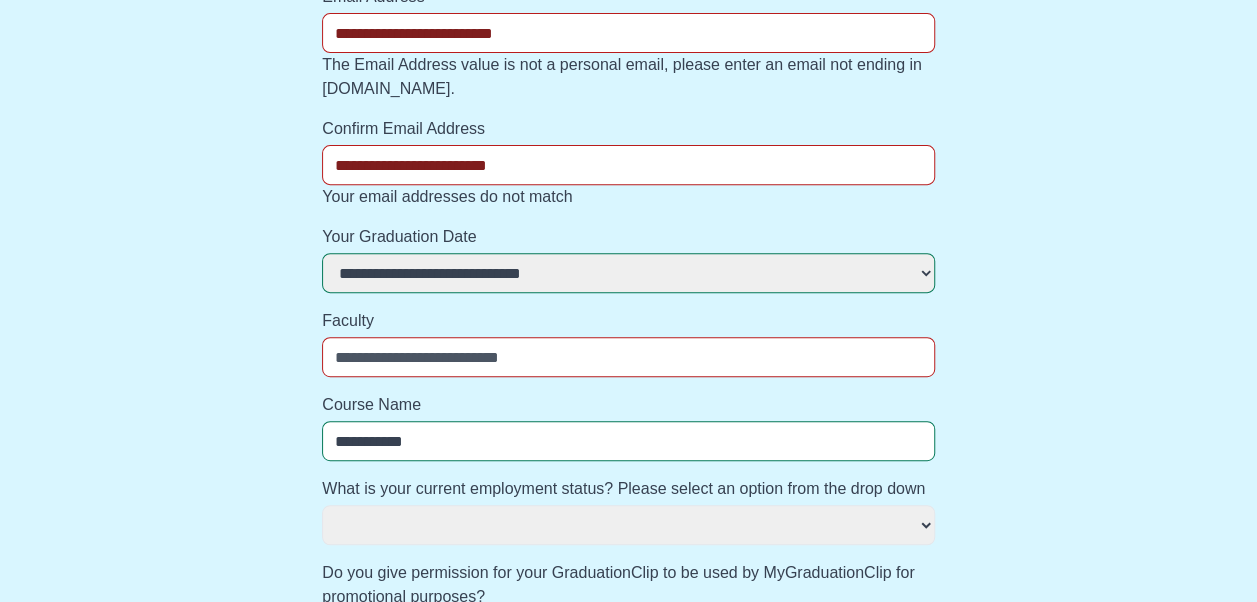 select 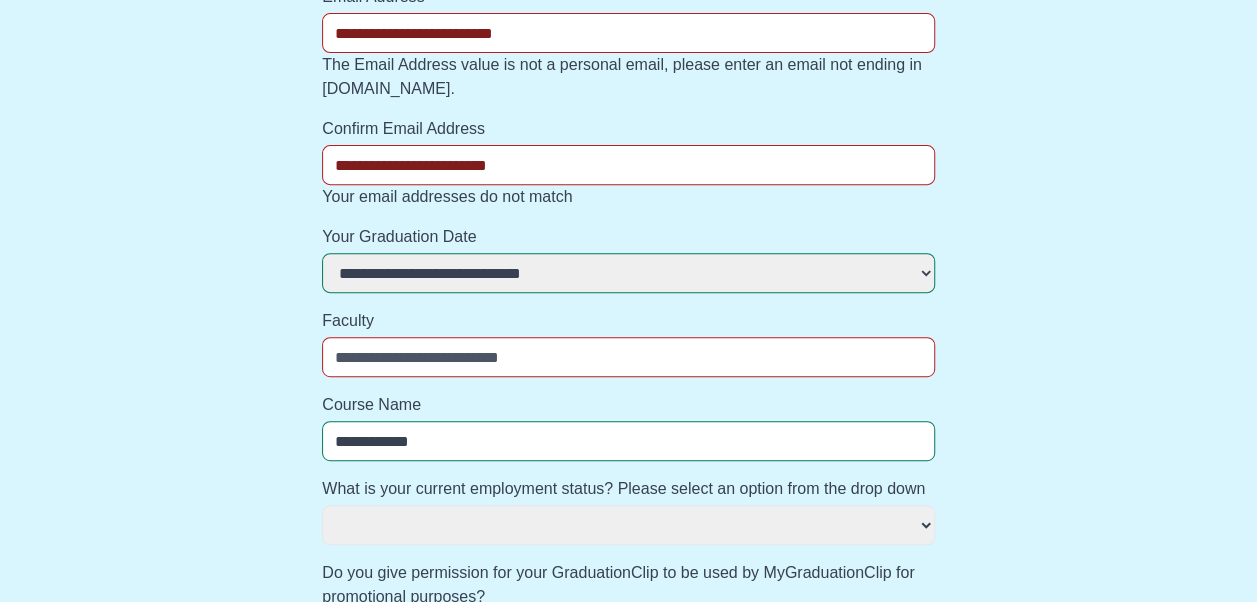 select 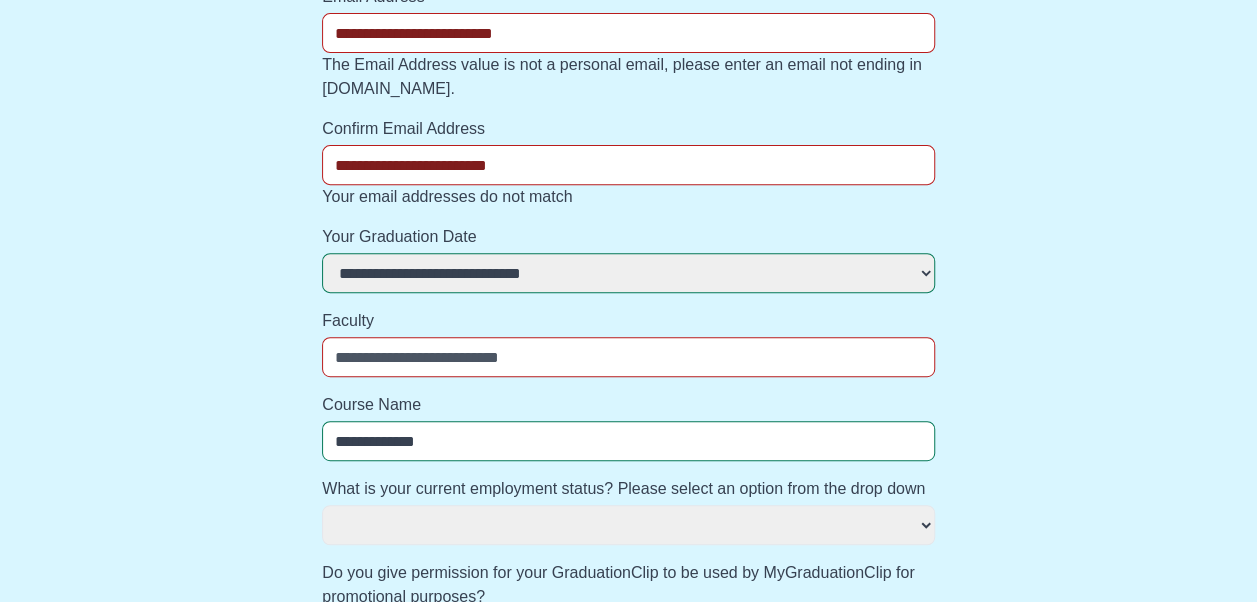 select 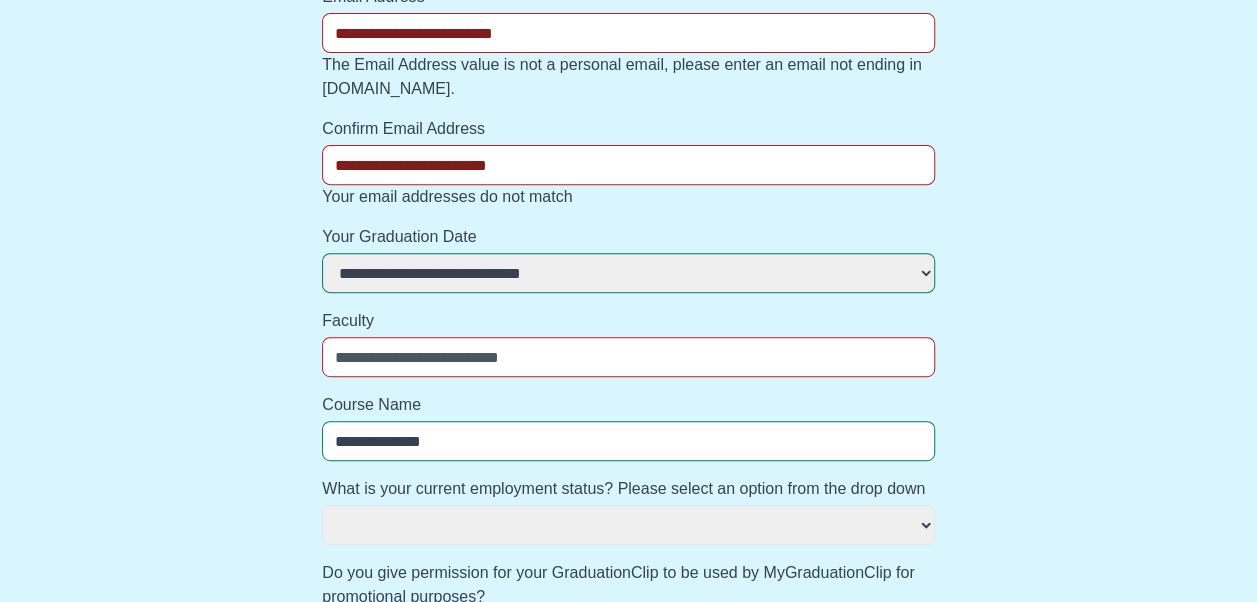 select 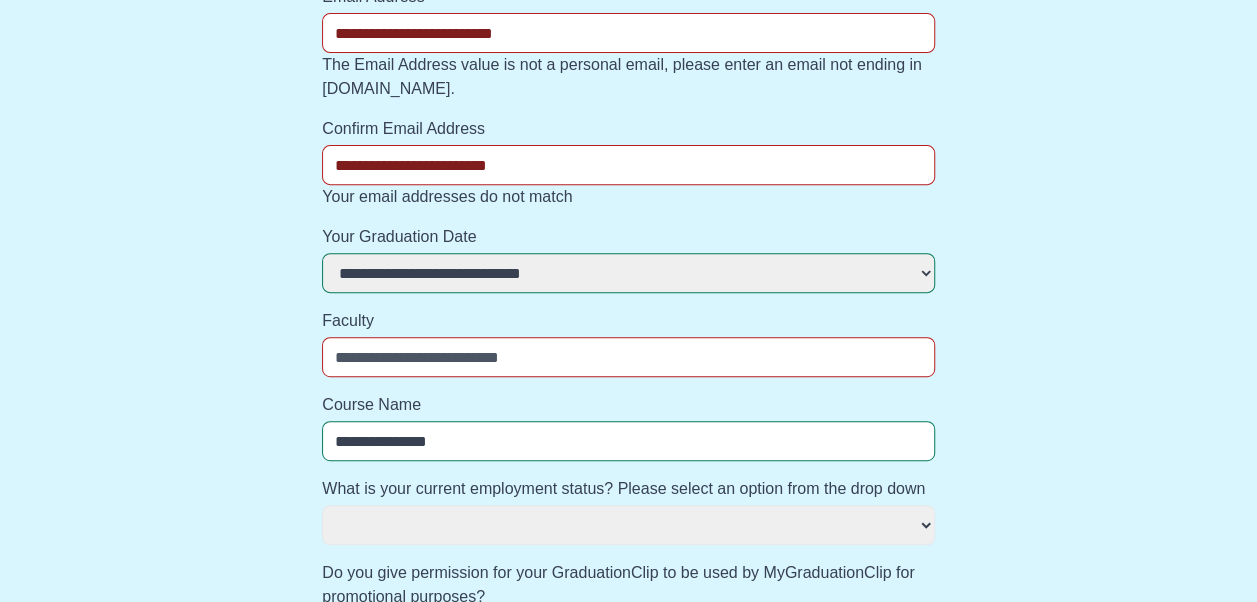 select 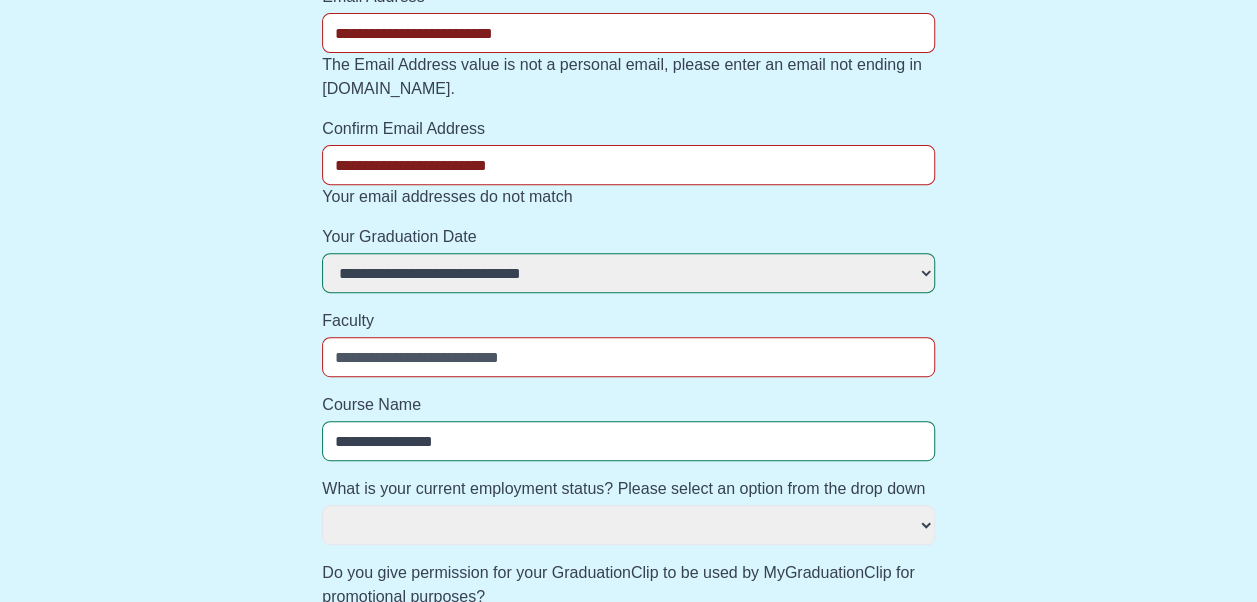 select 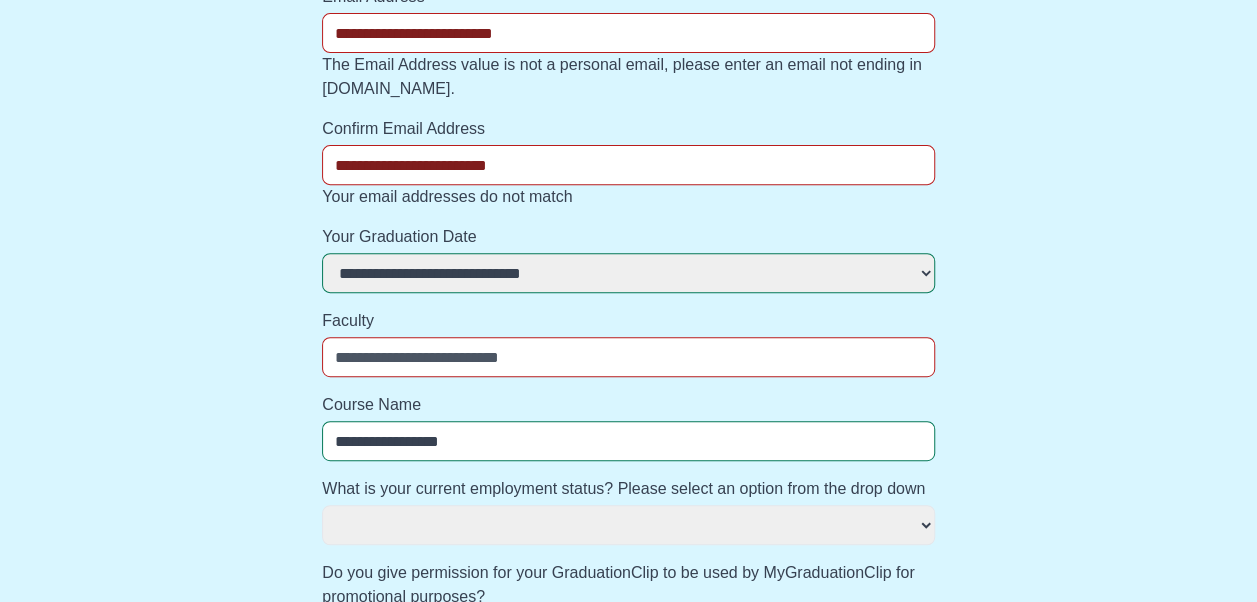 select 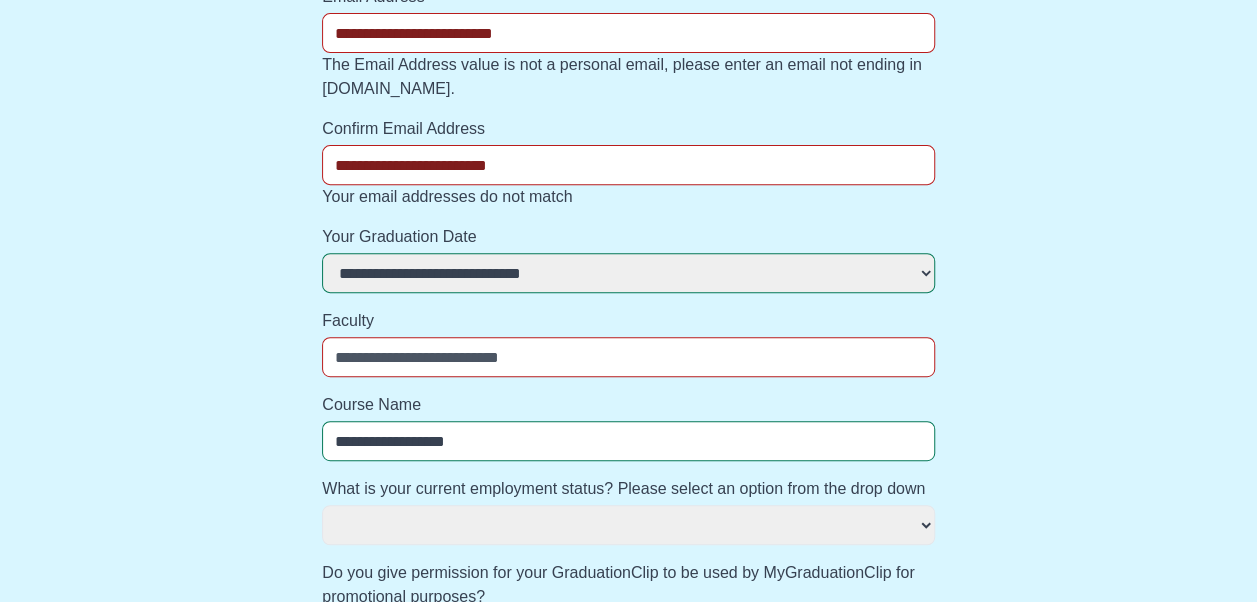 select 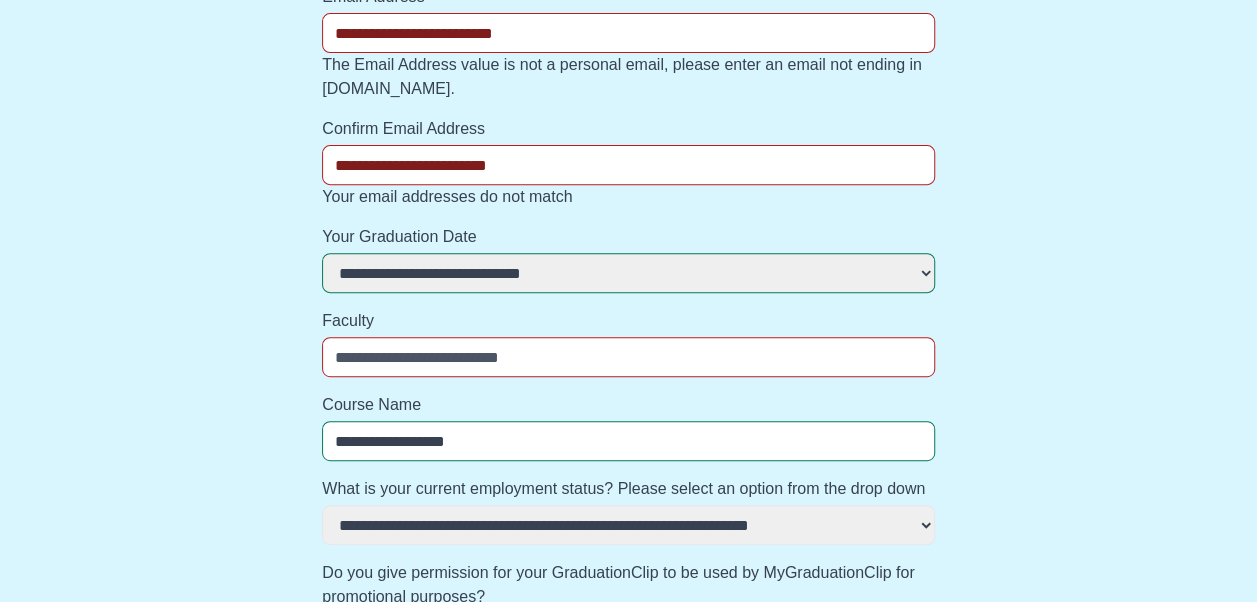 click on "**********" at bounding box center [628, 525] 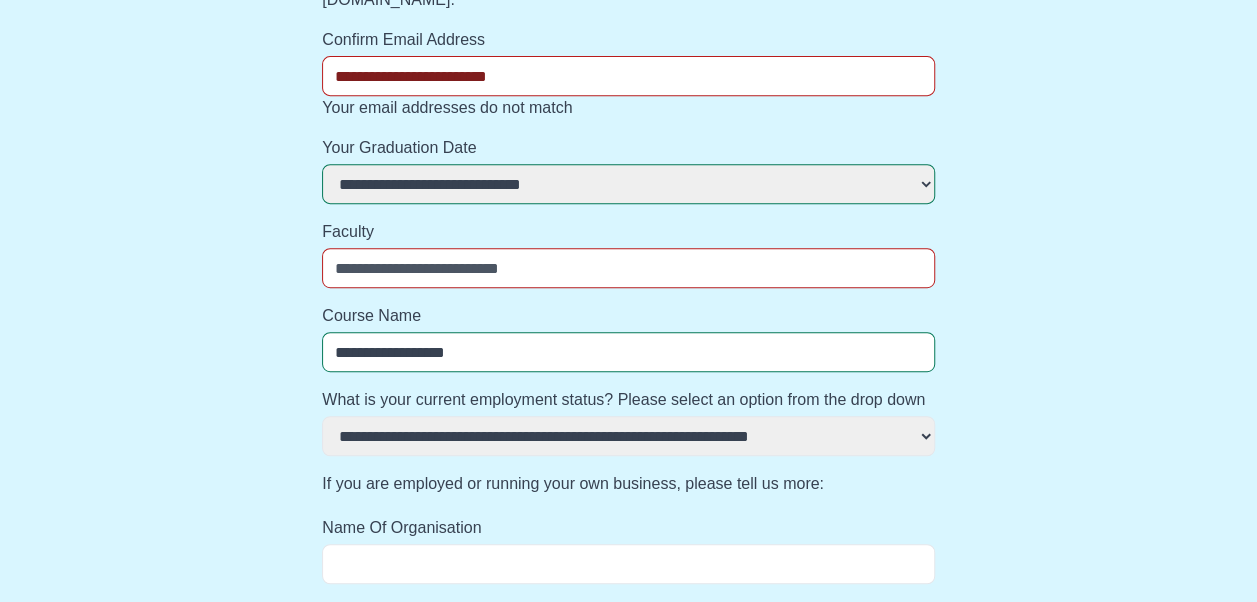 scroll, scrollTop: 424, scrollLeft: 0, axis: vertical 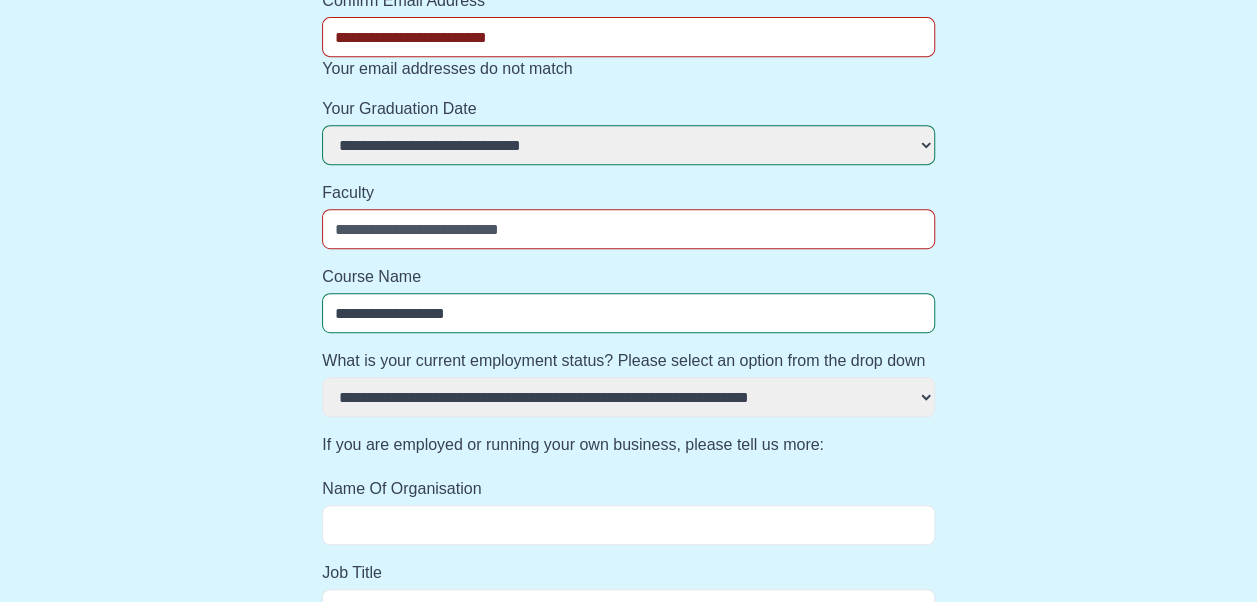 click on "Name Of Organisation" at bounding box center (628, 525) 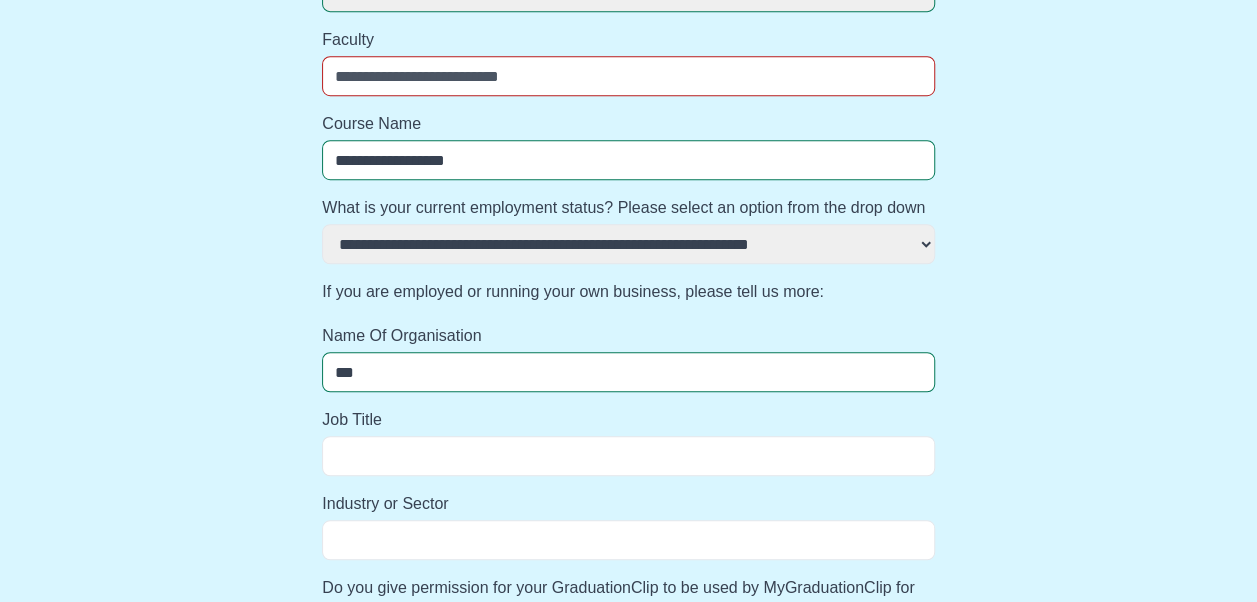 scroll, scrollTop: 589, scrollLeft: 0, axis: vertical 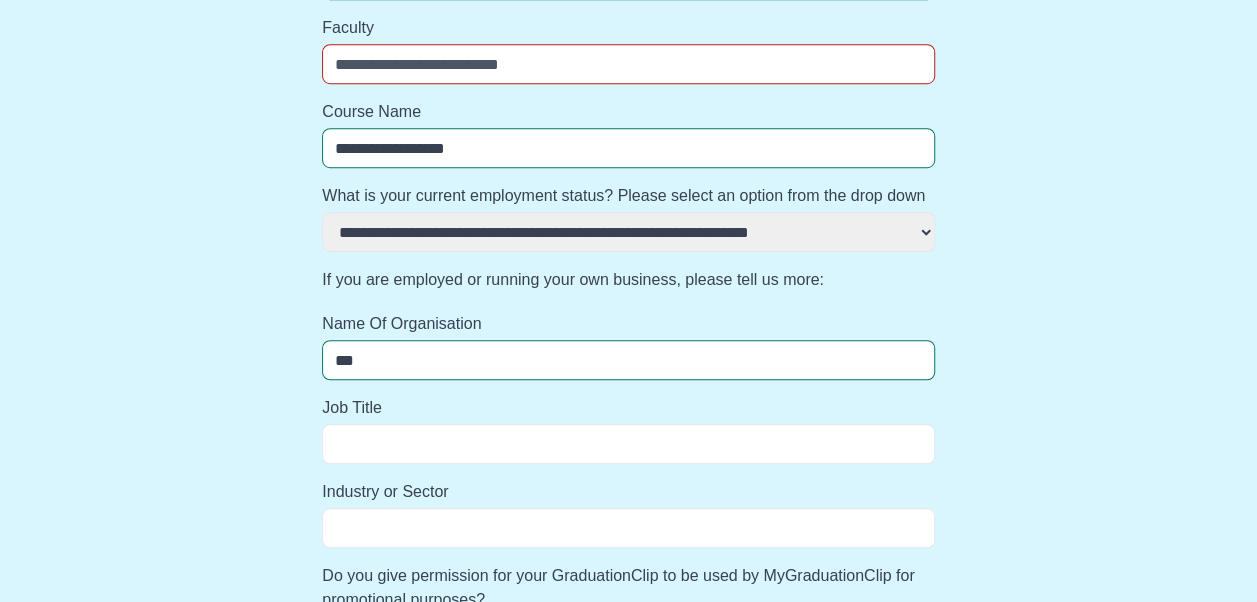 click on "Job Title" at bounding box center (628, 444) 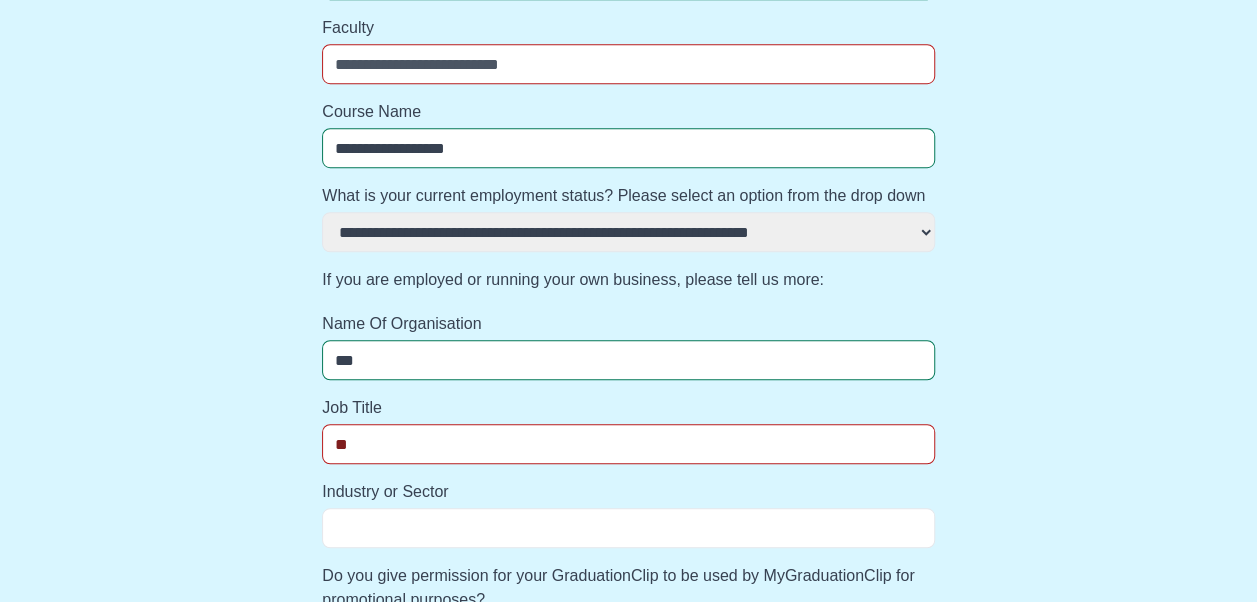 type on "*" 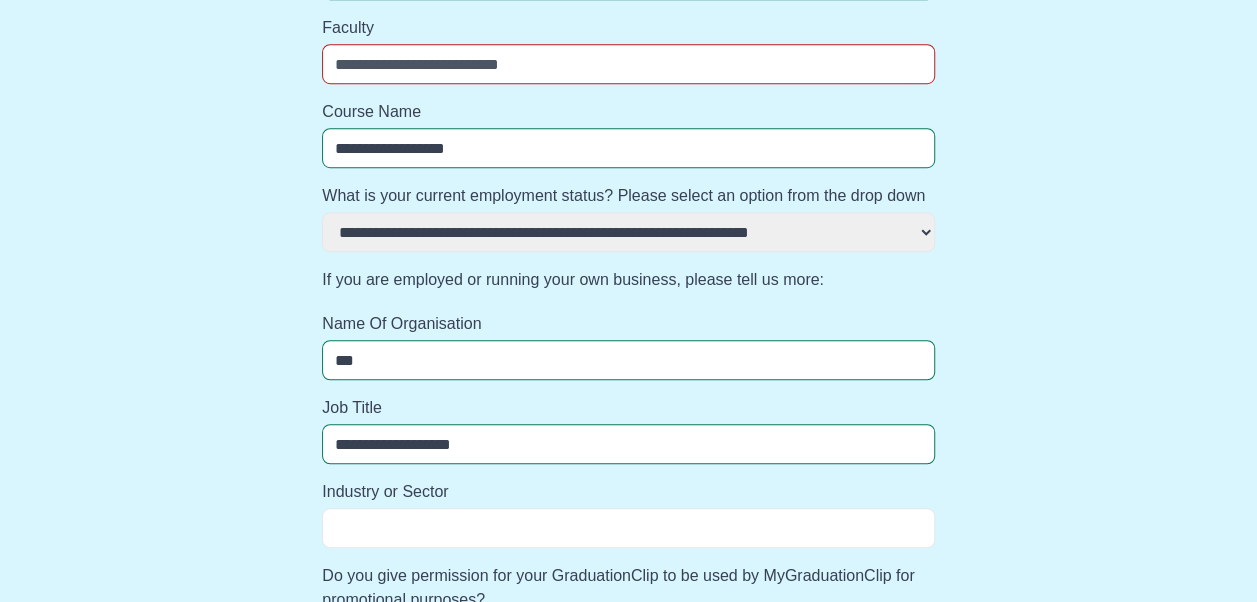type on "**********" 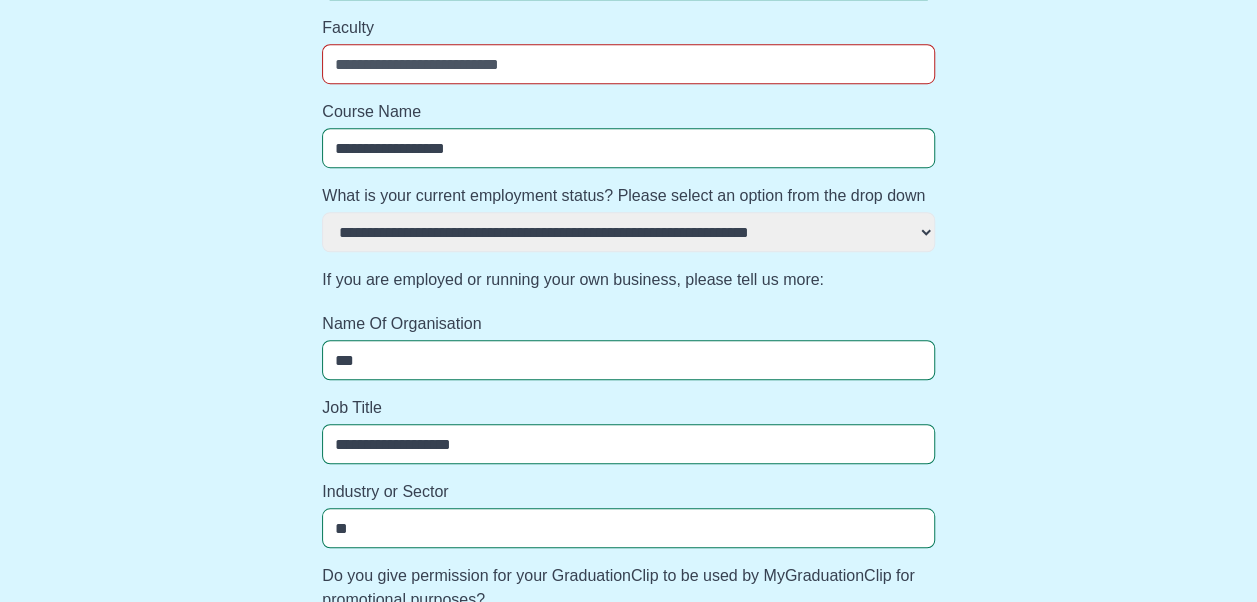 type on "*" 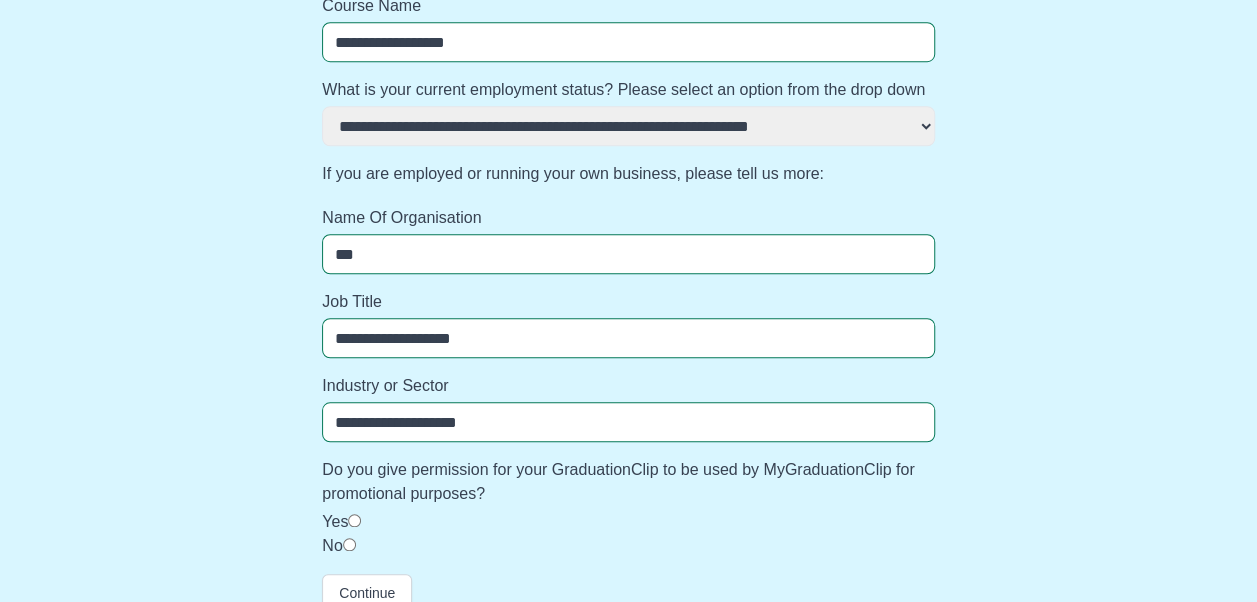 scroll, scrollTop: 720, scrollLeft: 0, axis: vertical 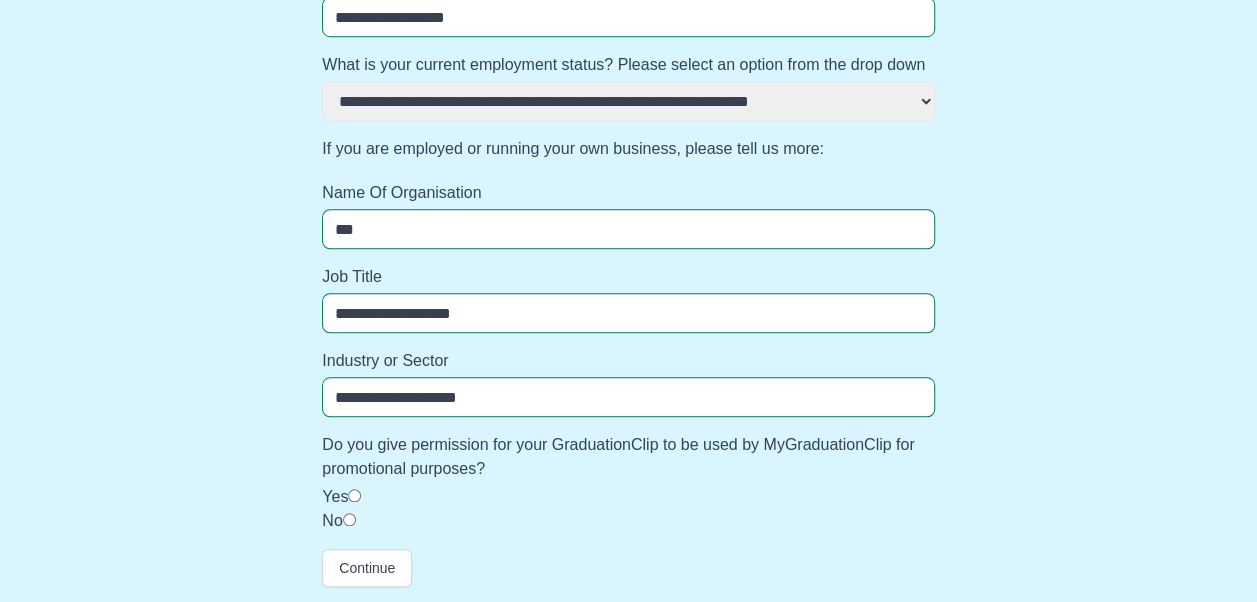 type on "**********" 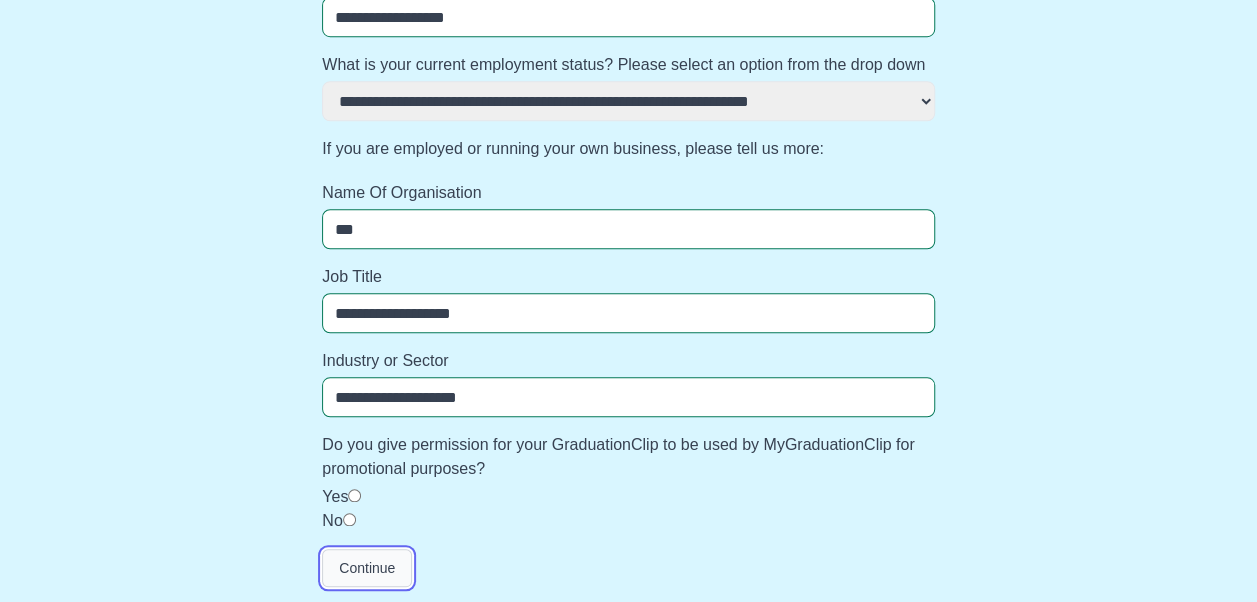 click on "Continue" at bounding box center (367, 568) 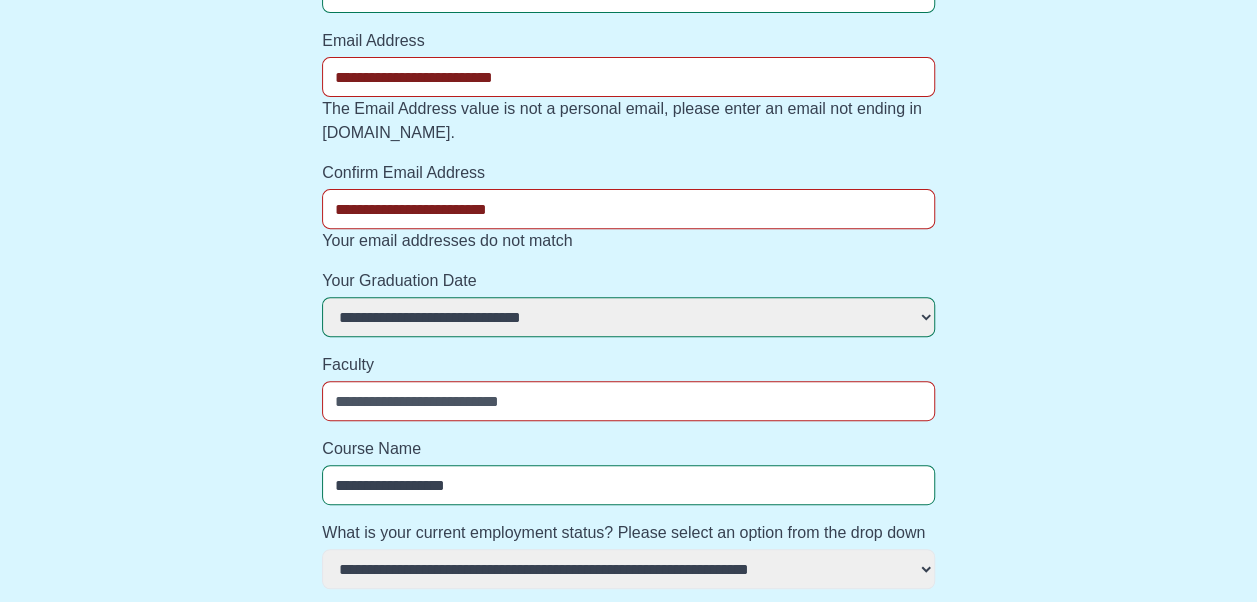 scroll, scrollTop: 246, scrollLeft: 0, axis: vertical 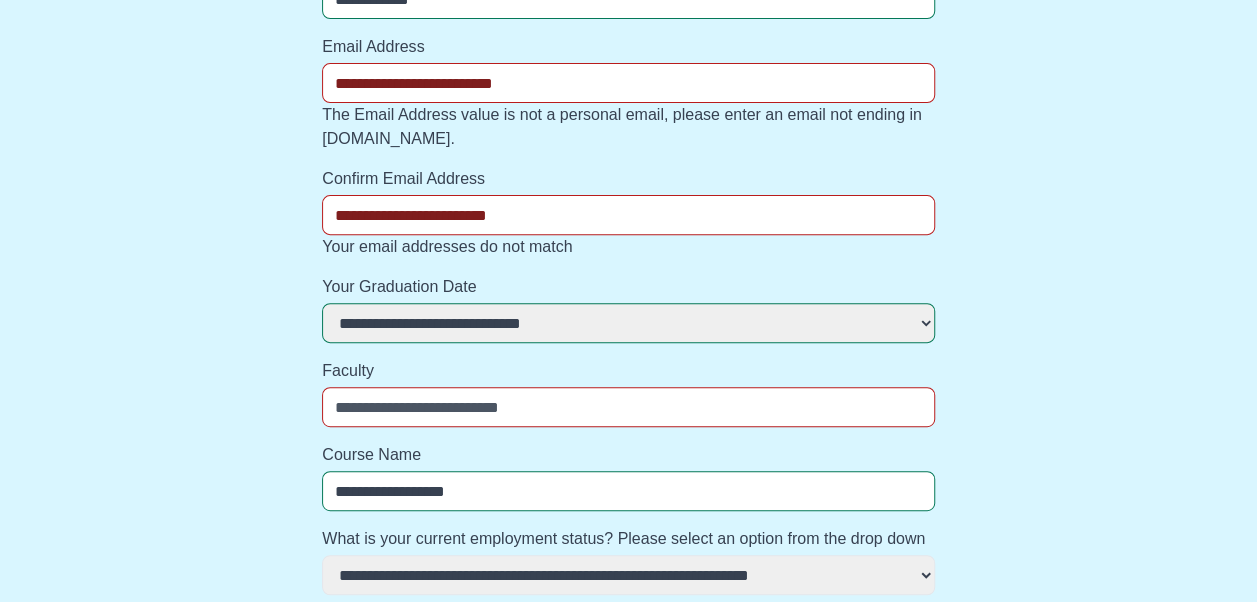 click on "**********" at bounding box center [628, 215] 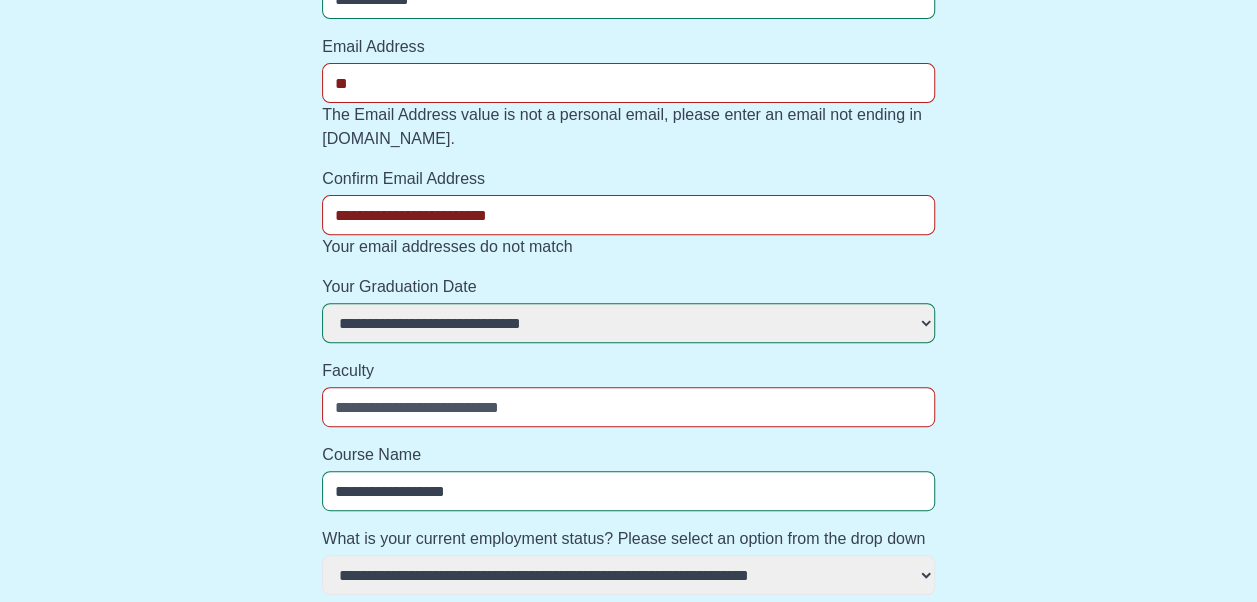 type on "*" 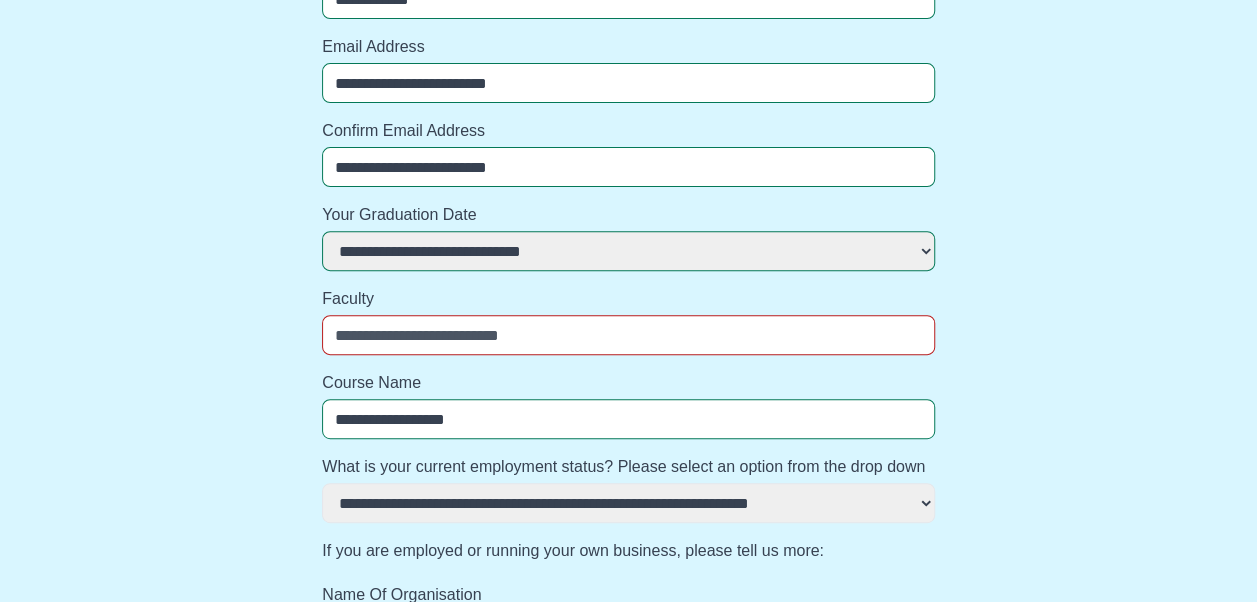 type on "**********" 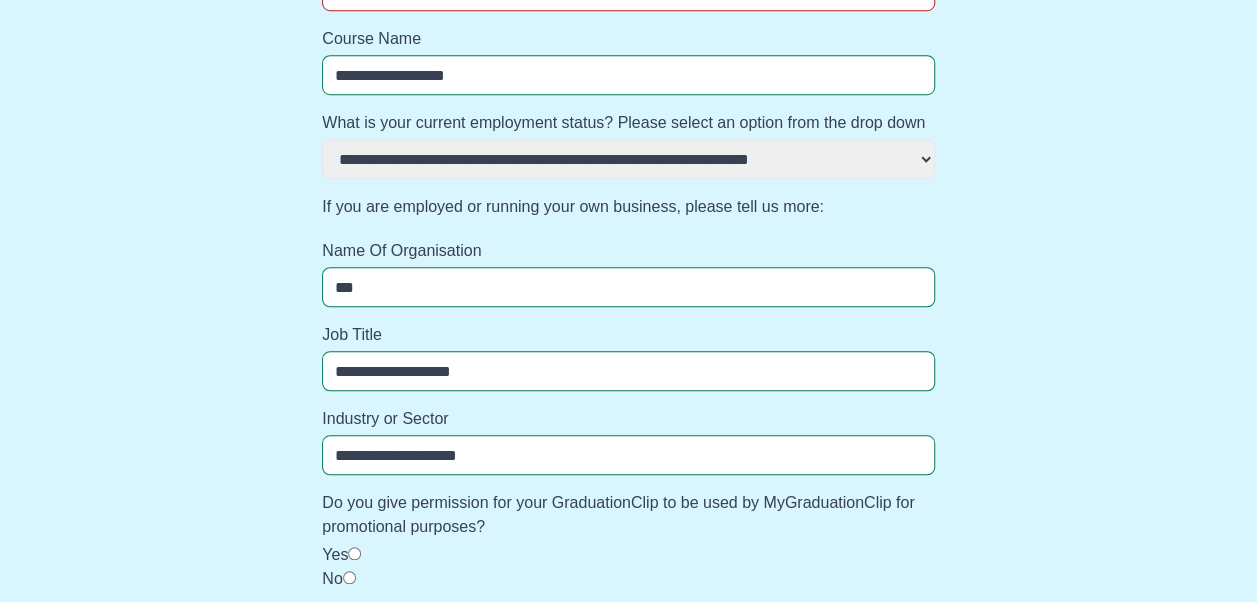 scroll, scrollTop: 720, scrollLeft: 0, axis: vertical 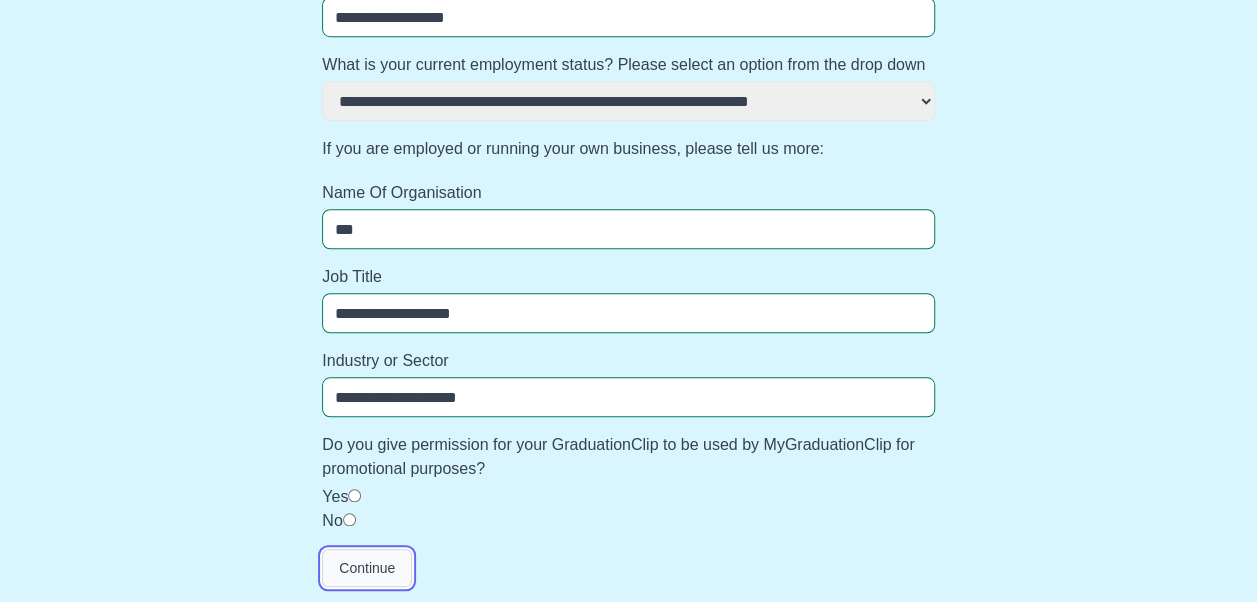 click on "Continue" at bounding box center (367, 568) 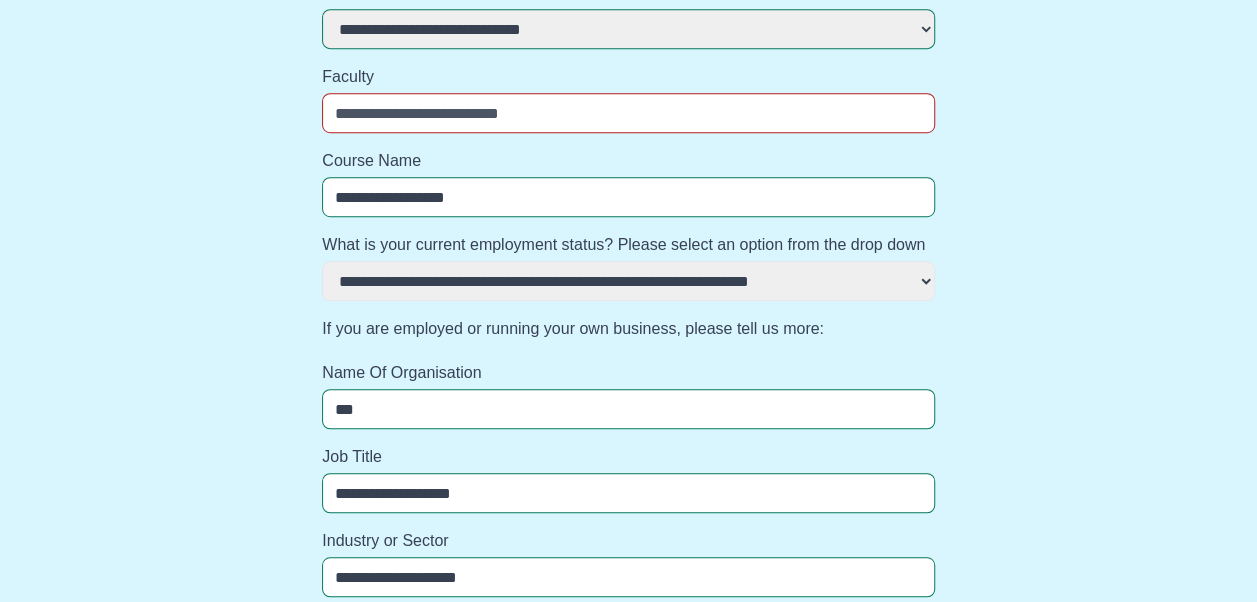 scroll, scrollTop: 538, scrollLeft: 0, axis: vertical 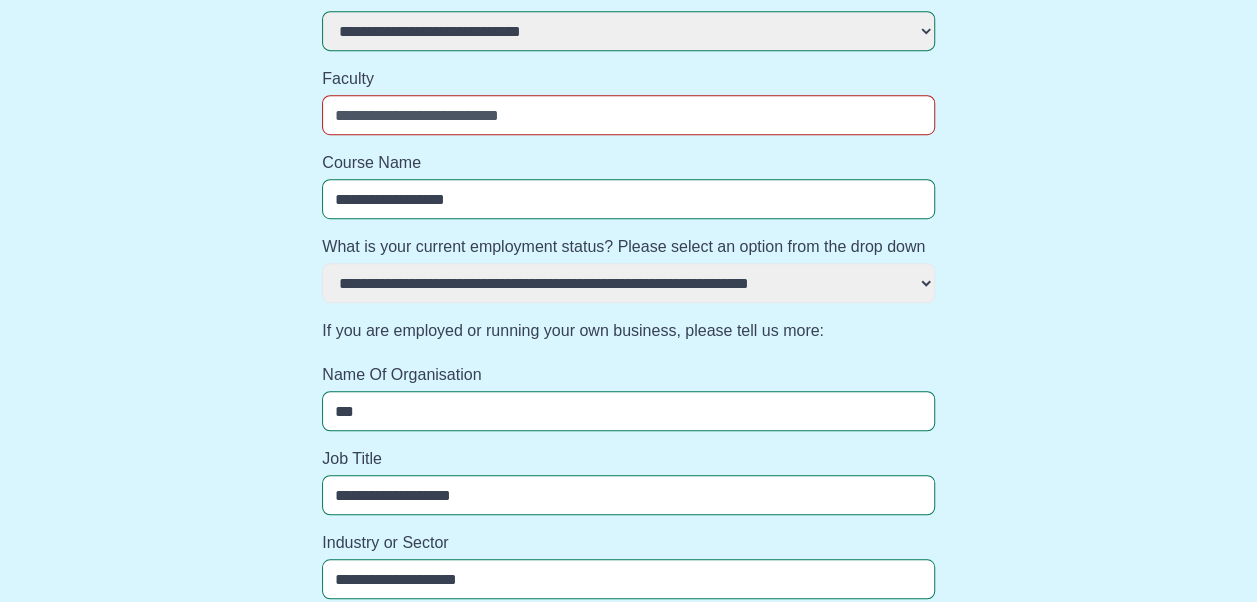 click on "Faculty" at bounding box center (628, 115) 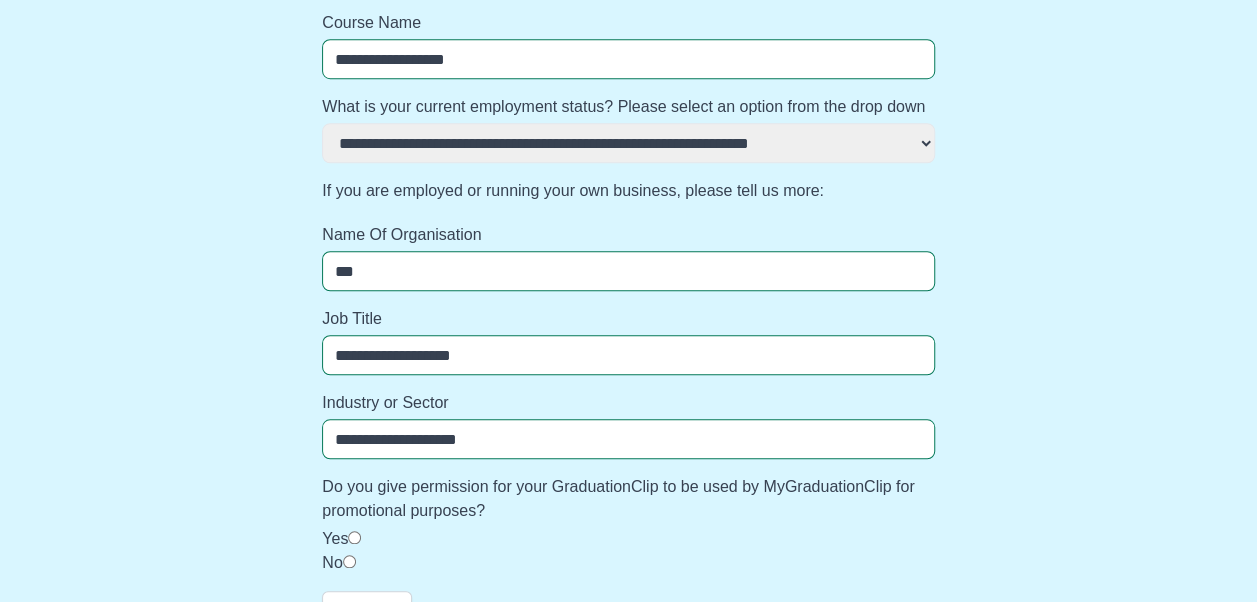 scroll, scrollTop: 720, scrollLeft: 0, axis: vertical 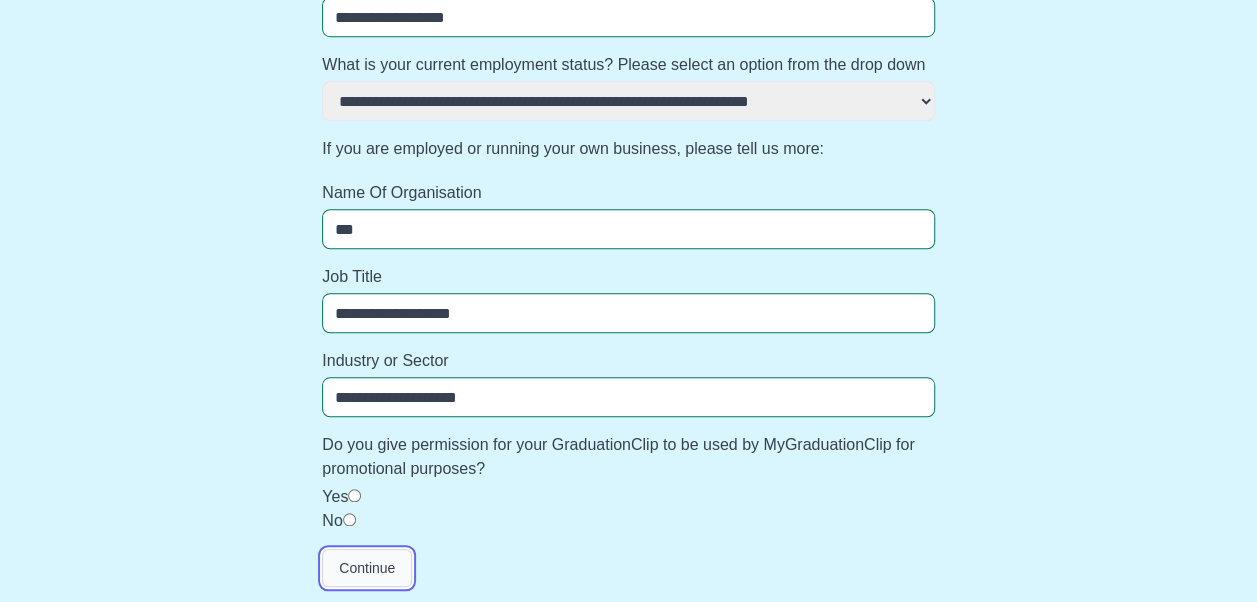 click on "Continue" at bounding box center [367, 568] 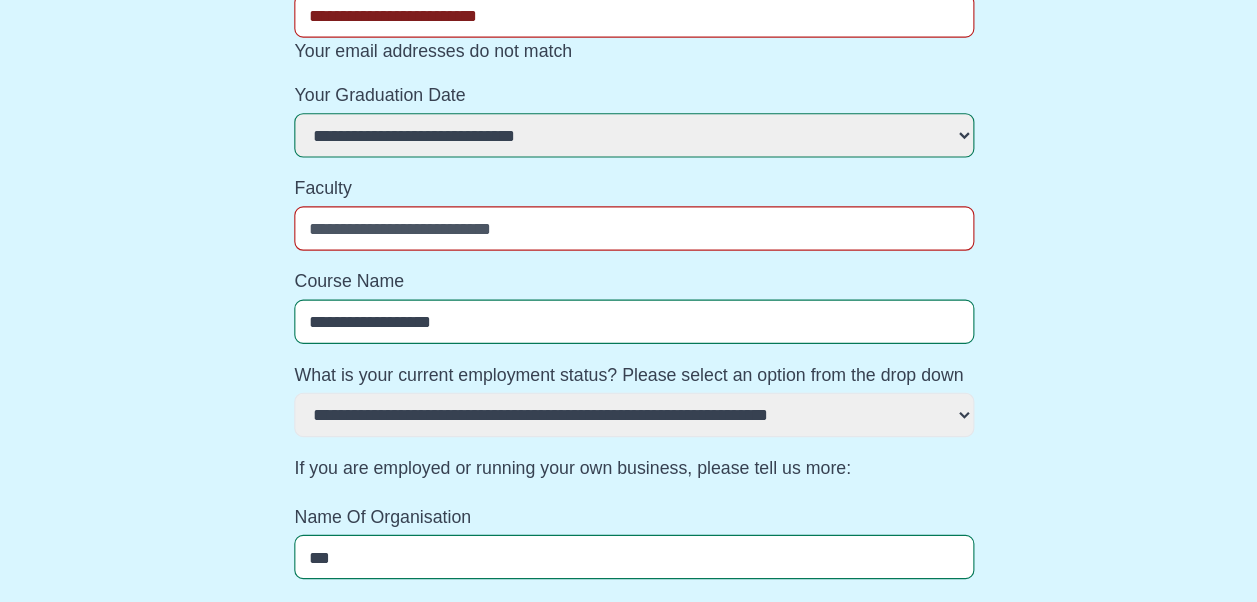 scroll, scrollTop: 426, scrollLeft: 0, axis: vertical 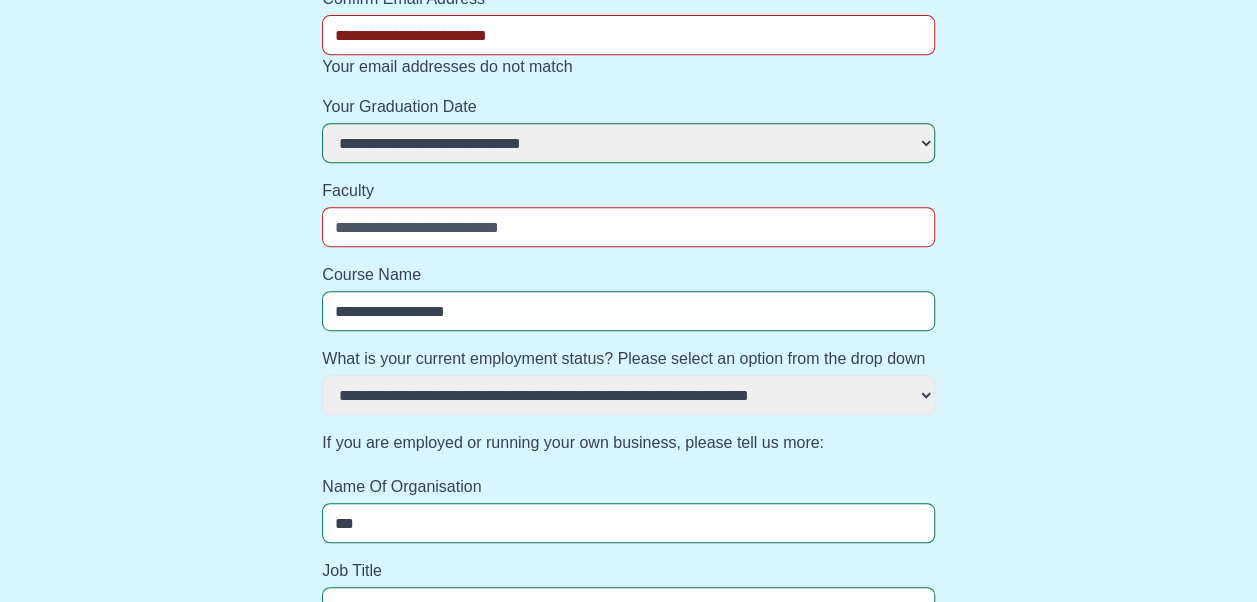 click on "Faculty" at bounding box center [628, 191] 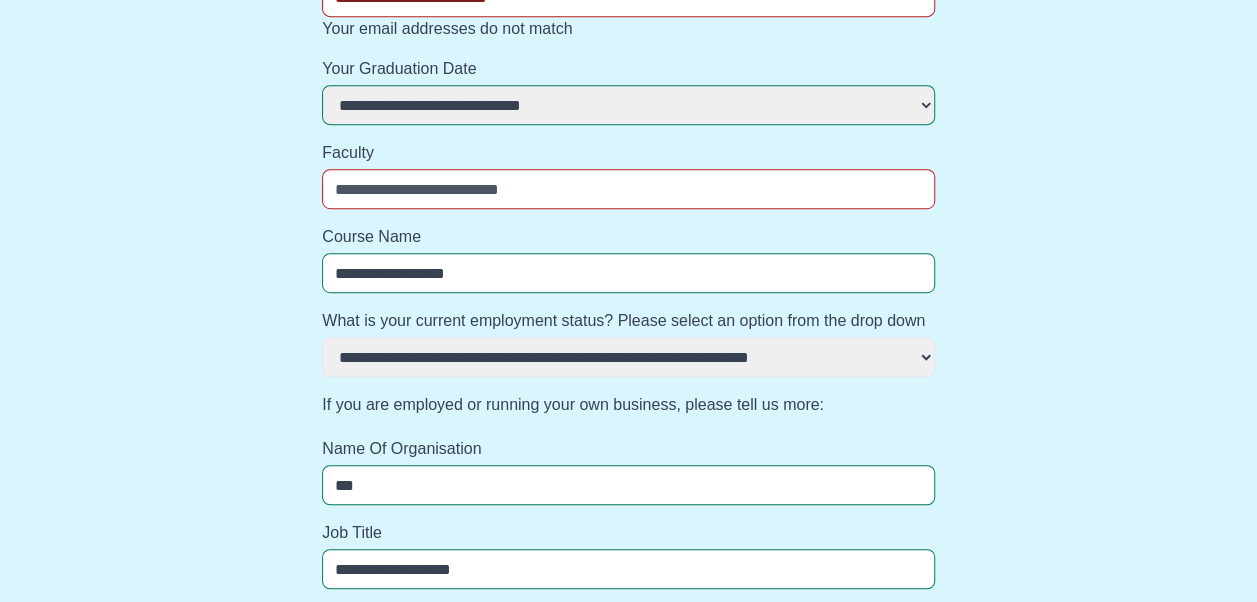 scroll, scrollTop: 476, scrollLeft: 0, axis: vertical 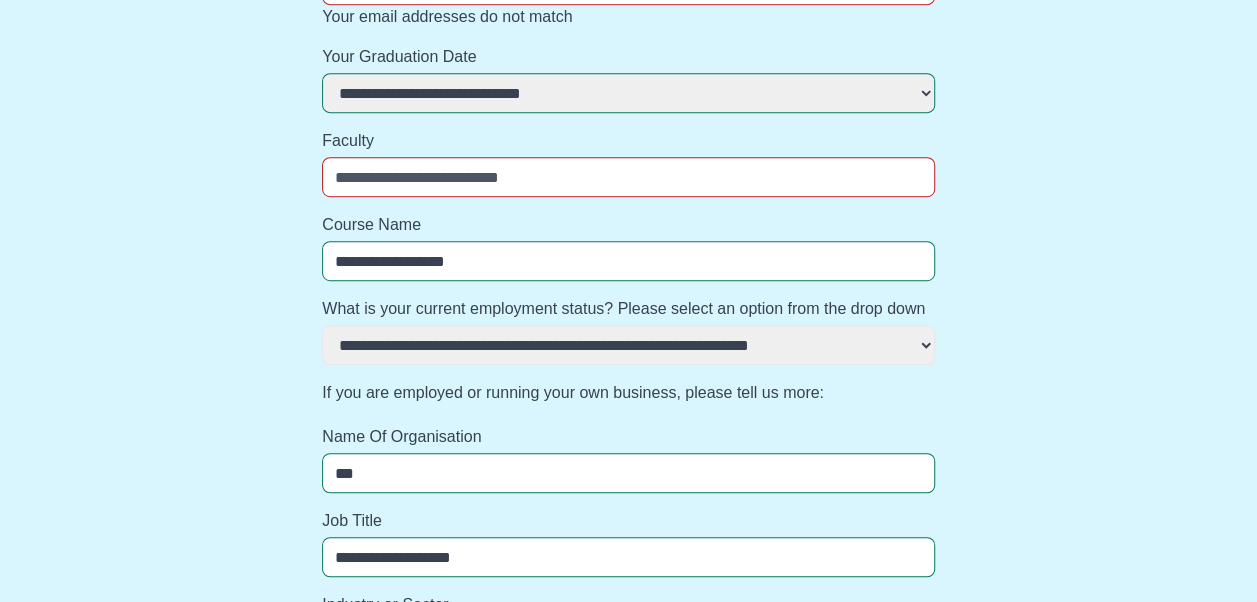 click on "**********" at bounding box center [628, 79] 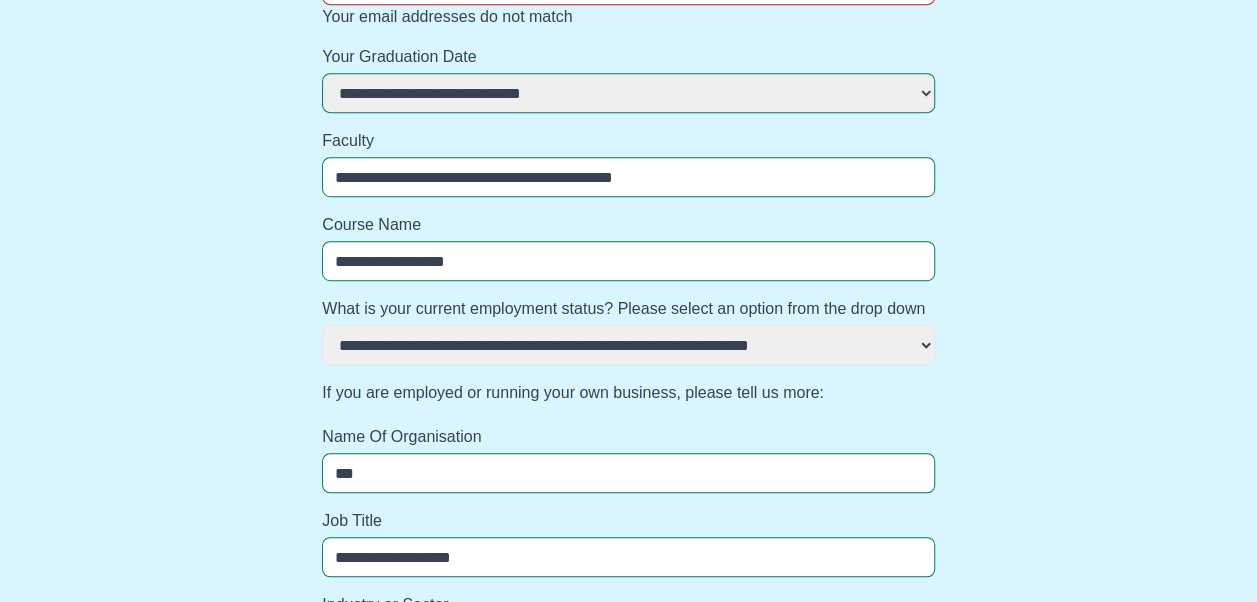 type on "**********" 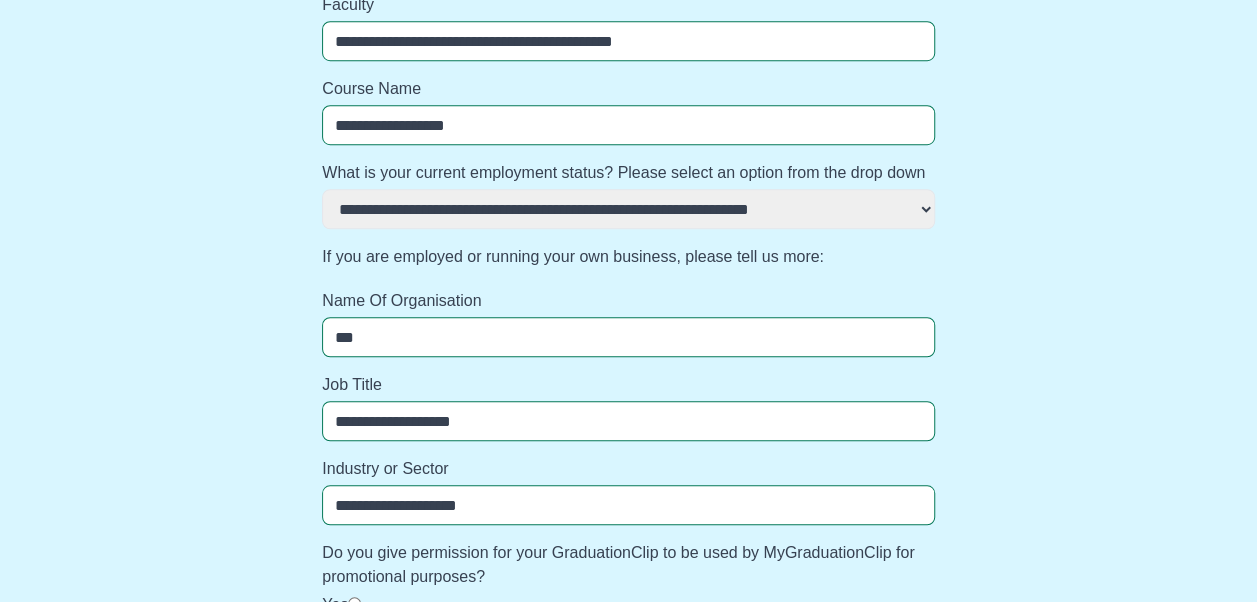 scroll, scrollTop: 720, scrollLeft: 0, axis: vertical 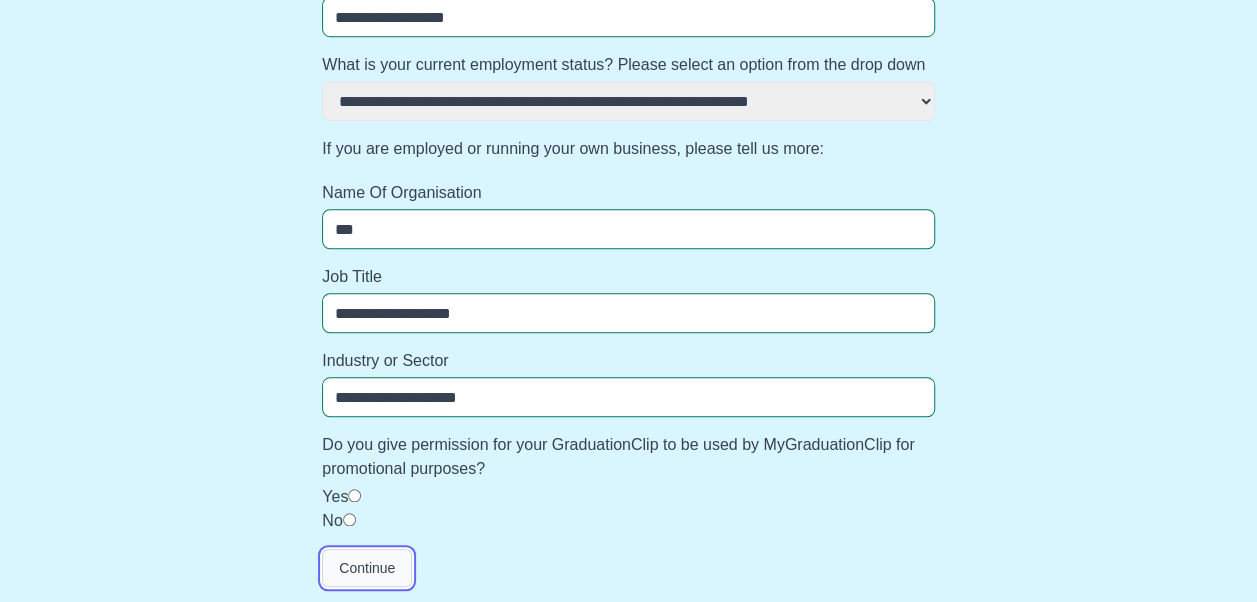 click on "Continue" at bounding box center [367, 568] 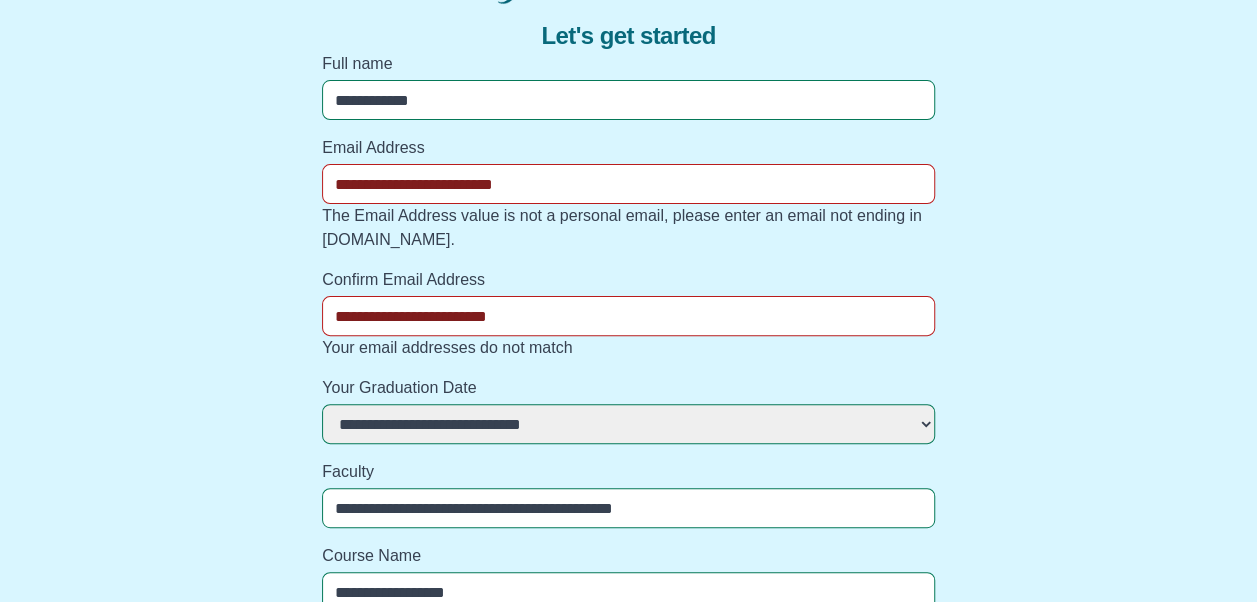 scroll, scrollTop: 144, scrollLeft: 0, axis: vertical 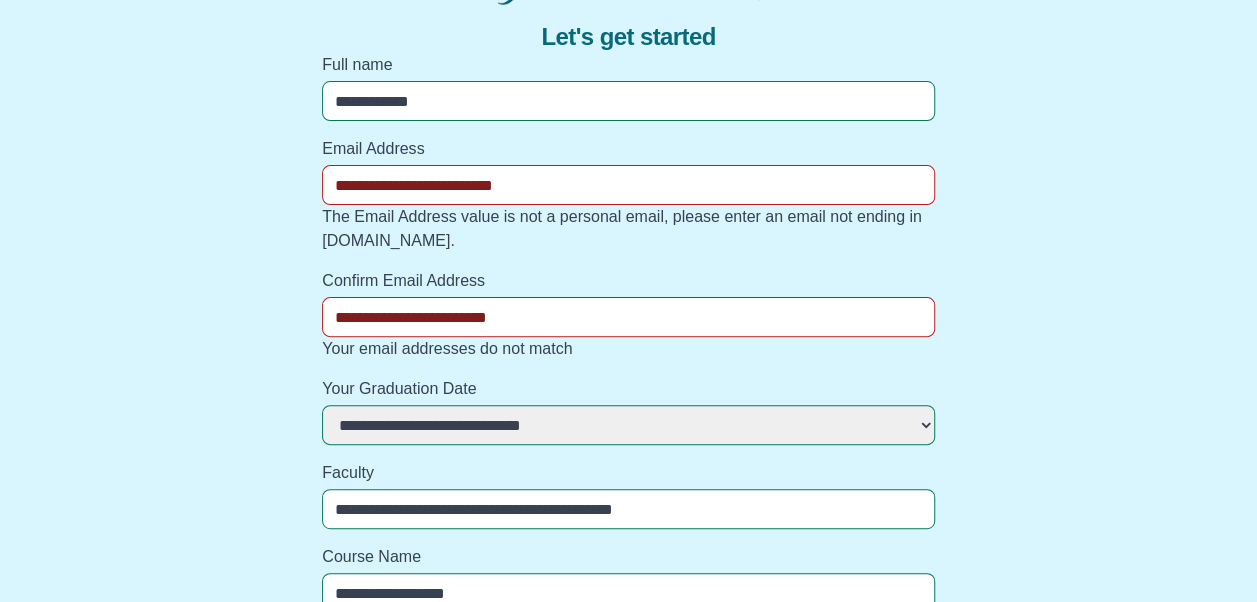 click on "**********" at bounding box center [628, 185] 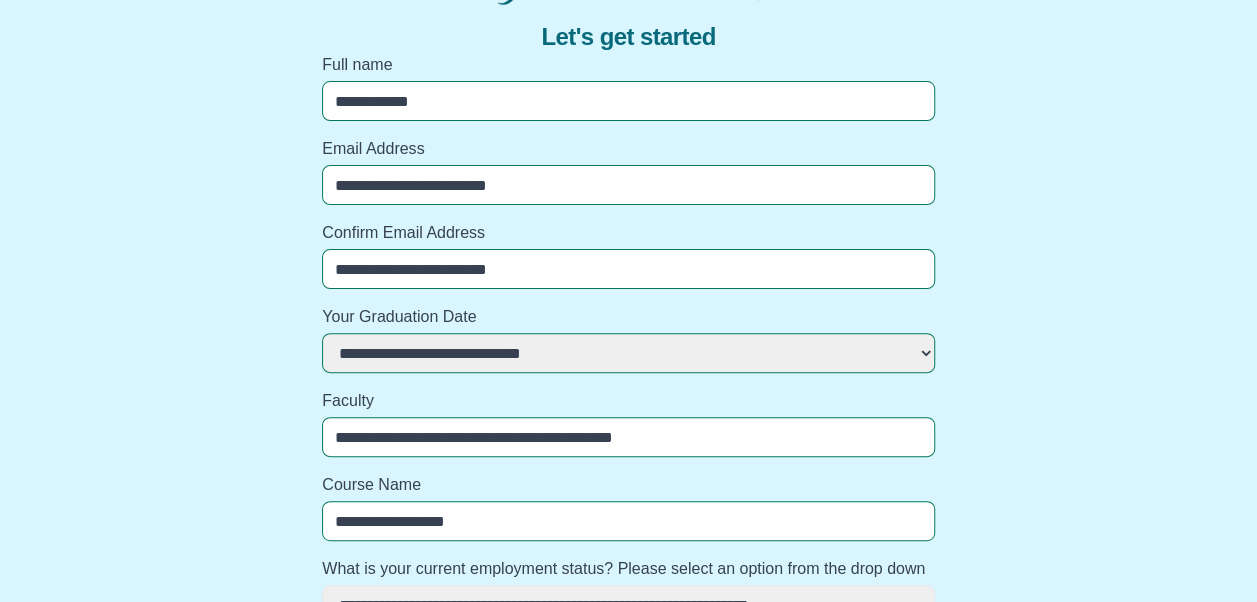 type on "**********" 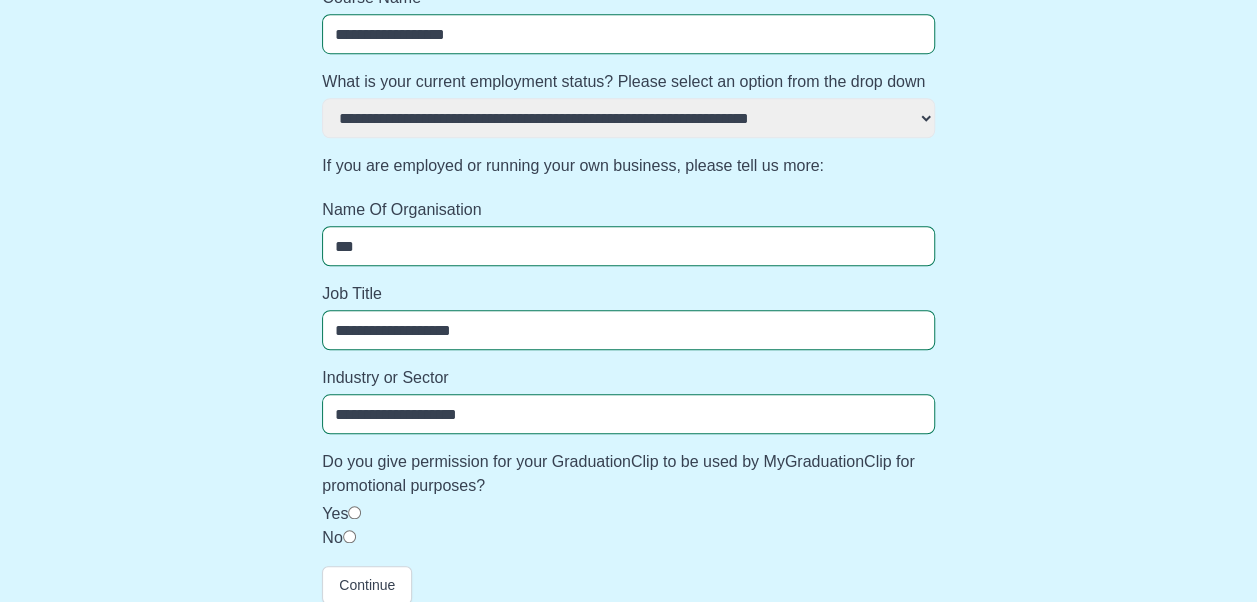 scroll, scrollTop: 720, scrollLeft: 0, axis: vertical 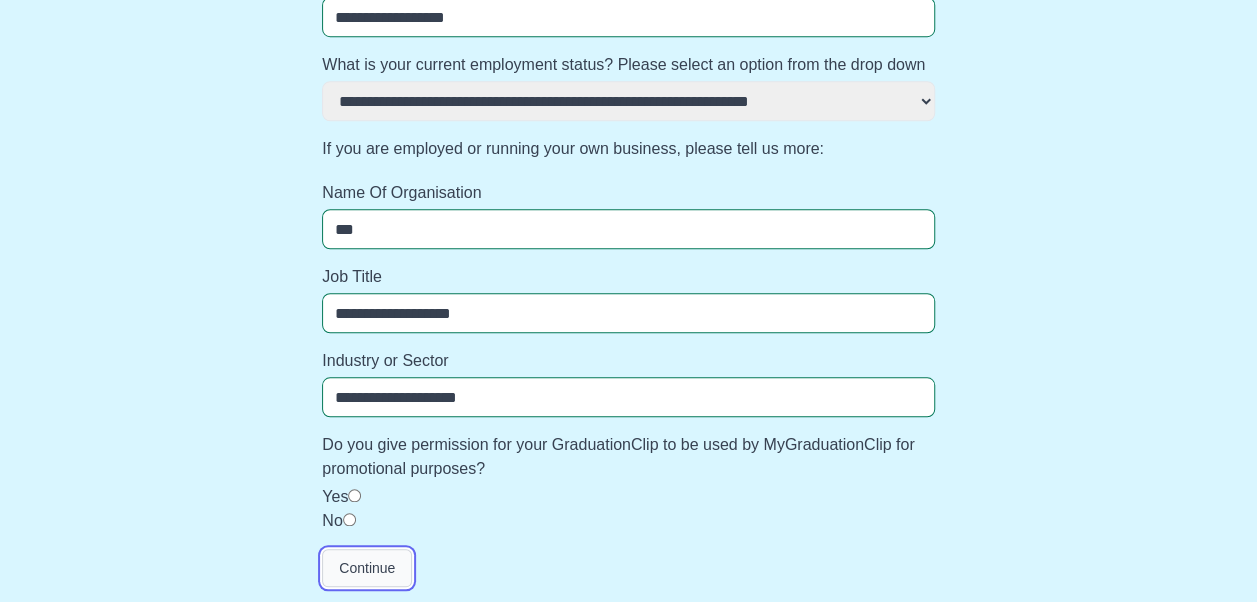 click on "Continue" at bounding box center [367, 568] 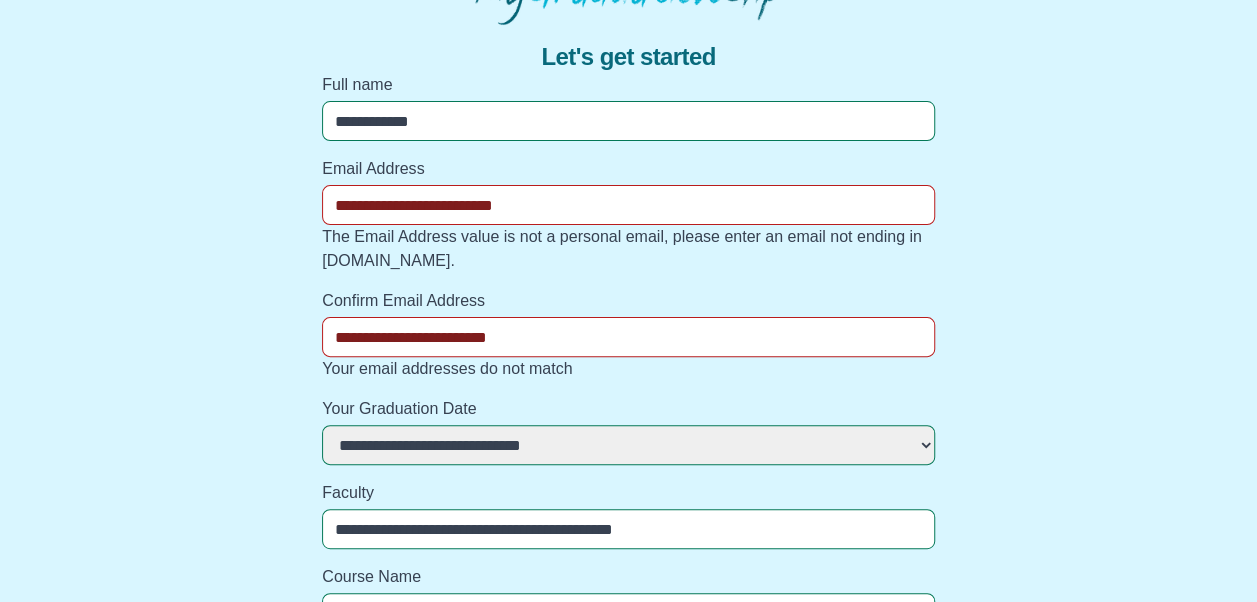 scroll, scrollTop: 120, scrollLeft: 0, axis: vertical 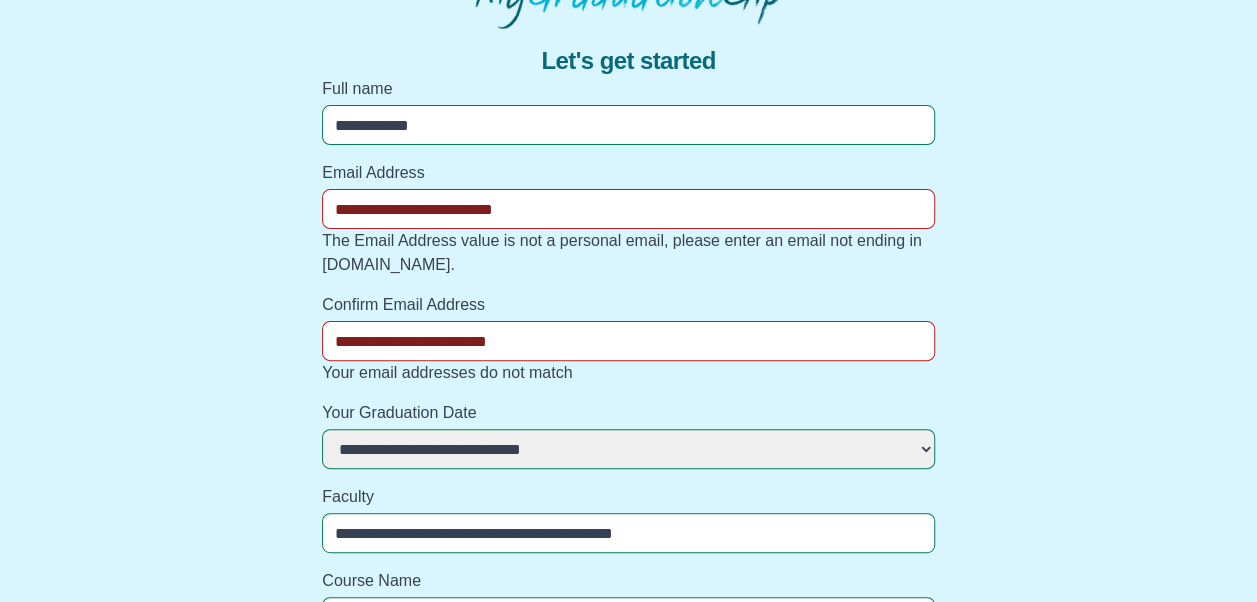 click on "**********" at bounding box center (628, 209) 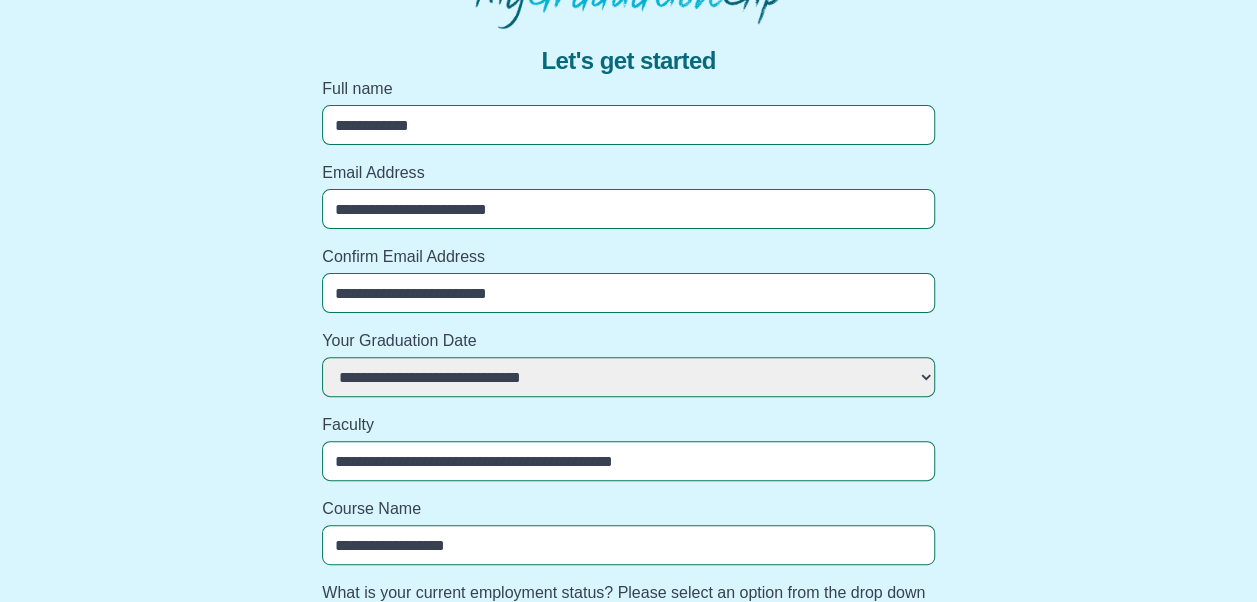 type on "**********" 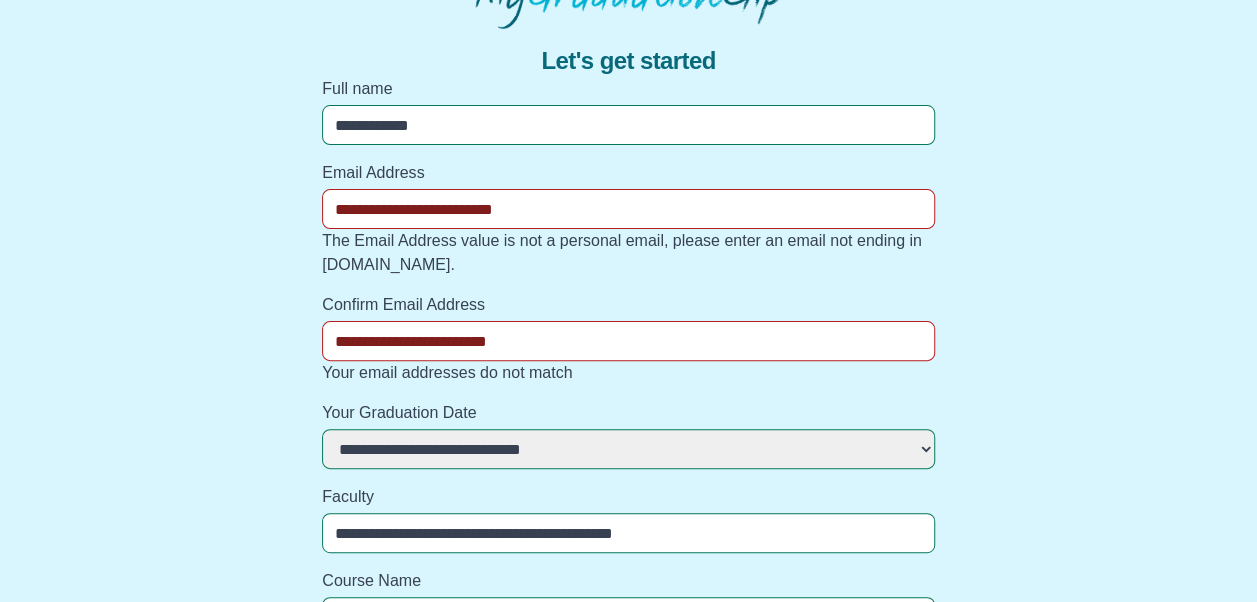 click on "**********" at bounding box center [628, 219] 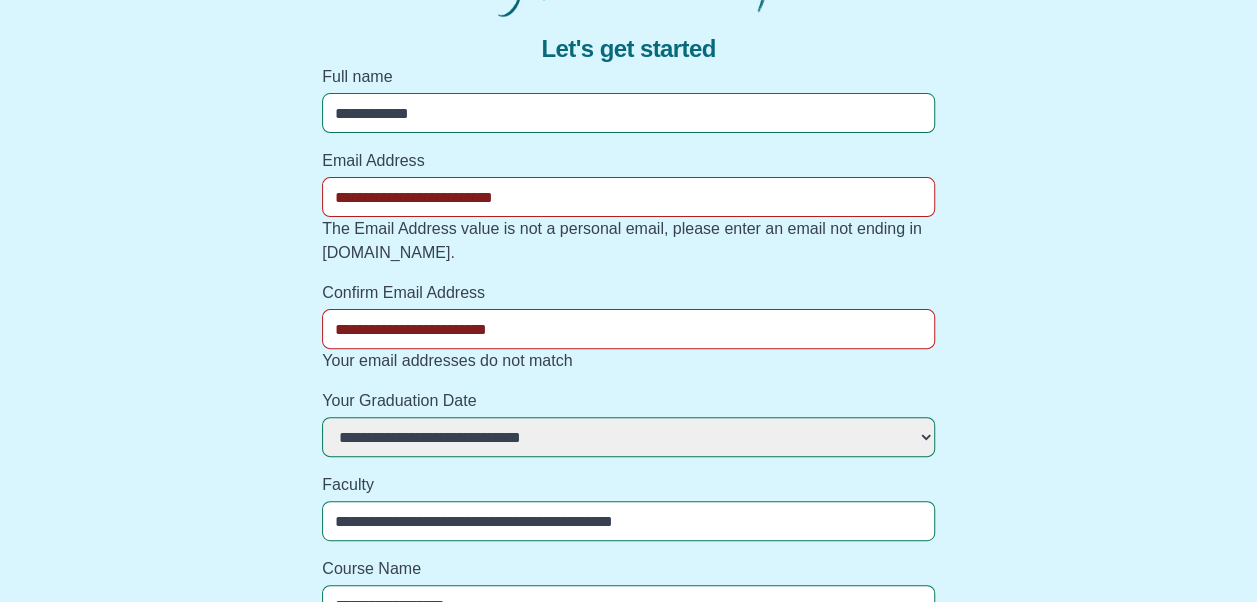 scroll, scrollTop: 132, scrollLeft: 0, axis: vertical 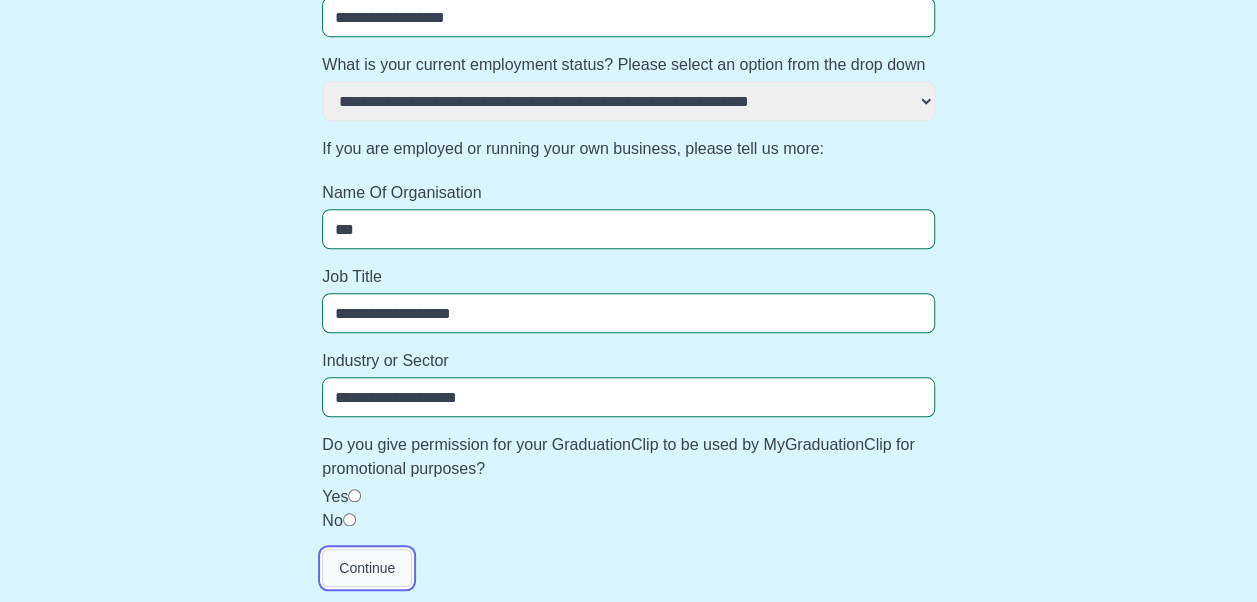 click on "Continue" at bounding box center (367, 568) 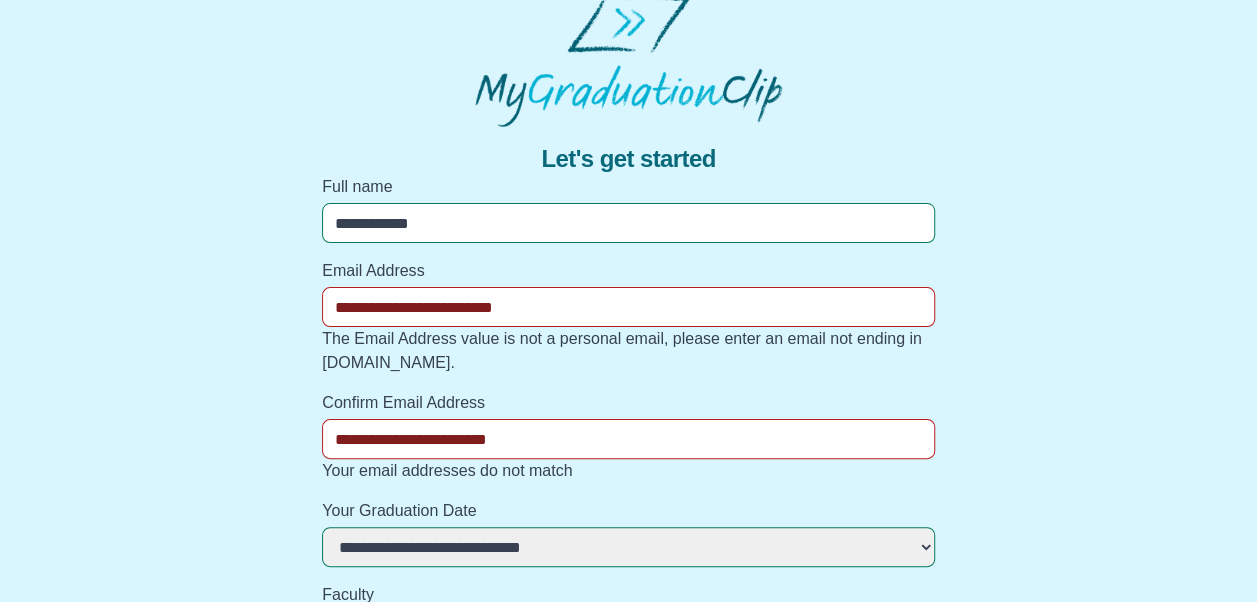 scroll, scrollTop: 0, scrollLeft: 0, axis: both 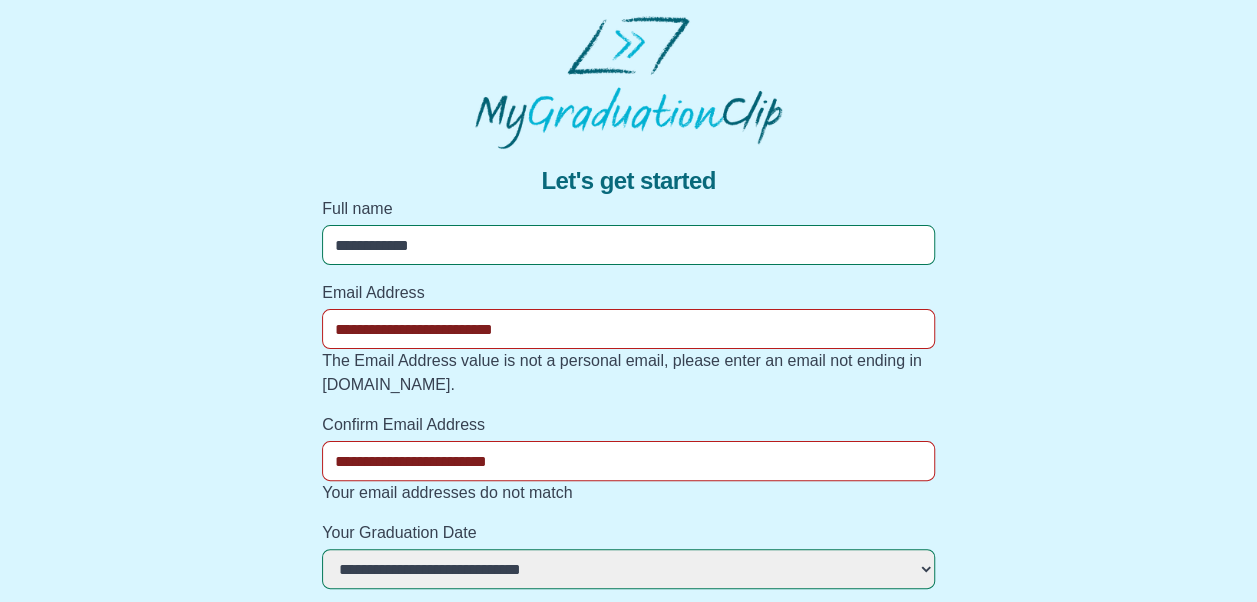 drag, startPoint x: 580, startPoint y: 314, endPoint x: 243, endPoint y: 308, distance: 337.0534 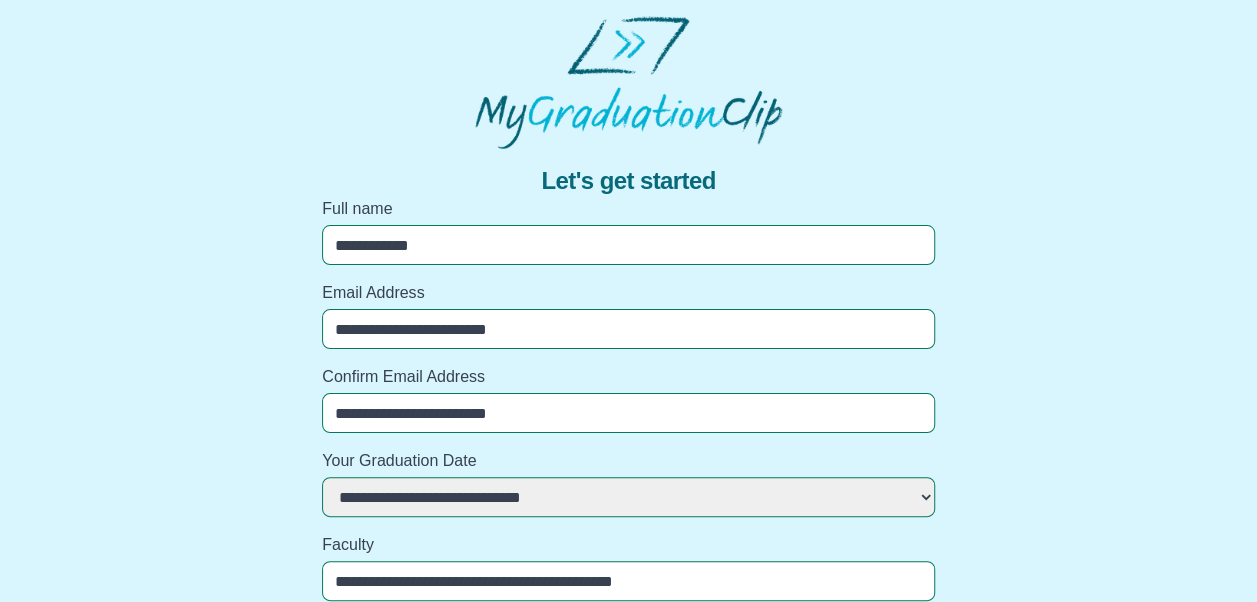 type on "**********" 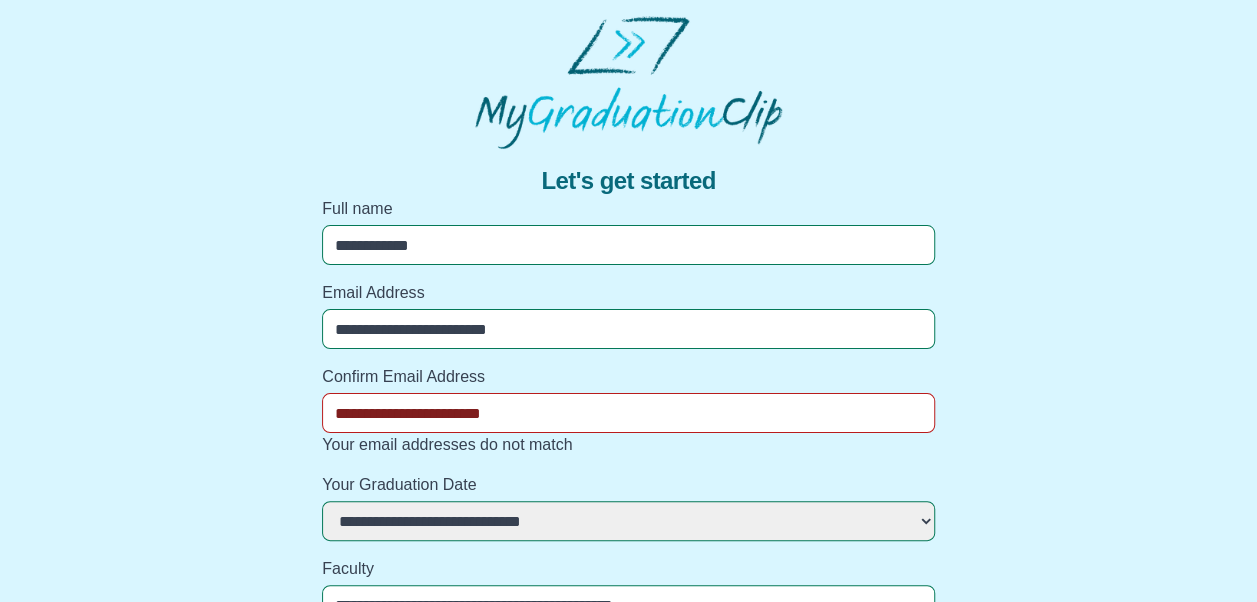 type on "**********" 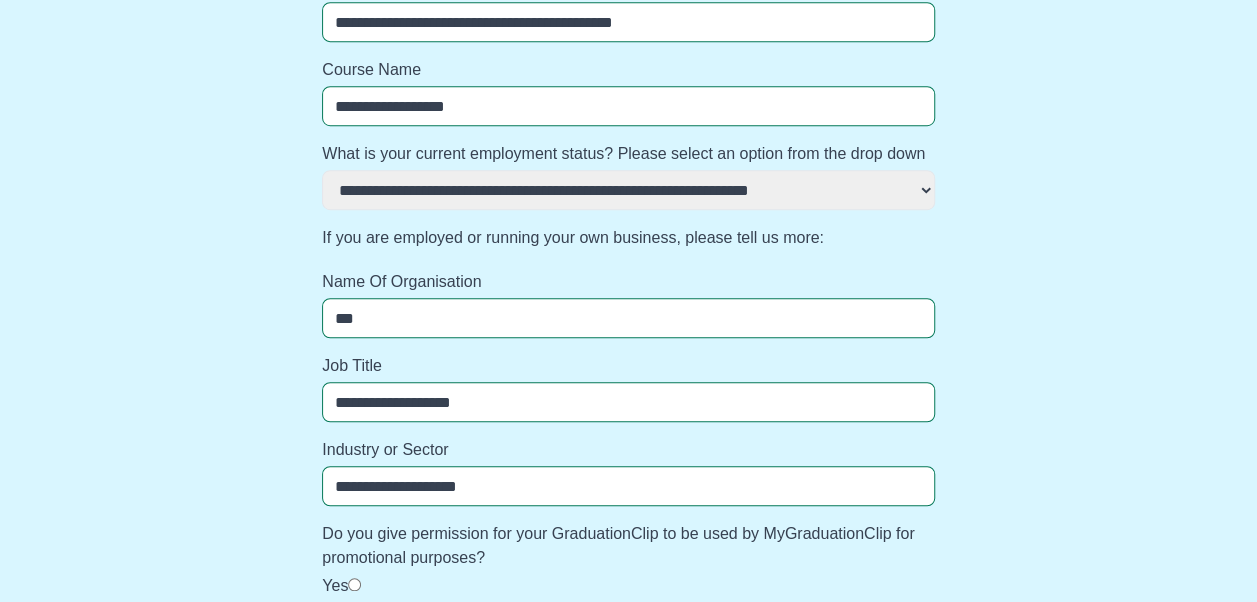 scroll, scrollTop: 648, scrollLeft: 0, axis: vertical 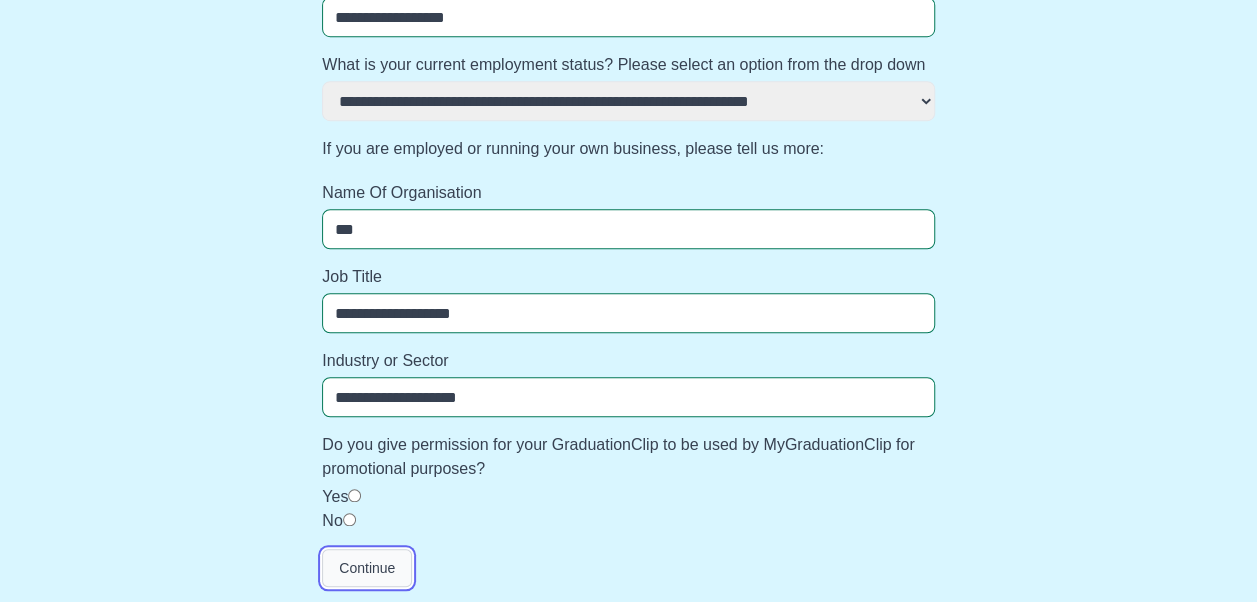 click on "Continue" at bounding box center [367, 568] 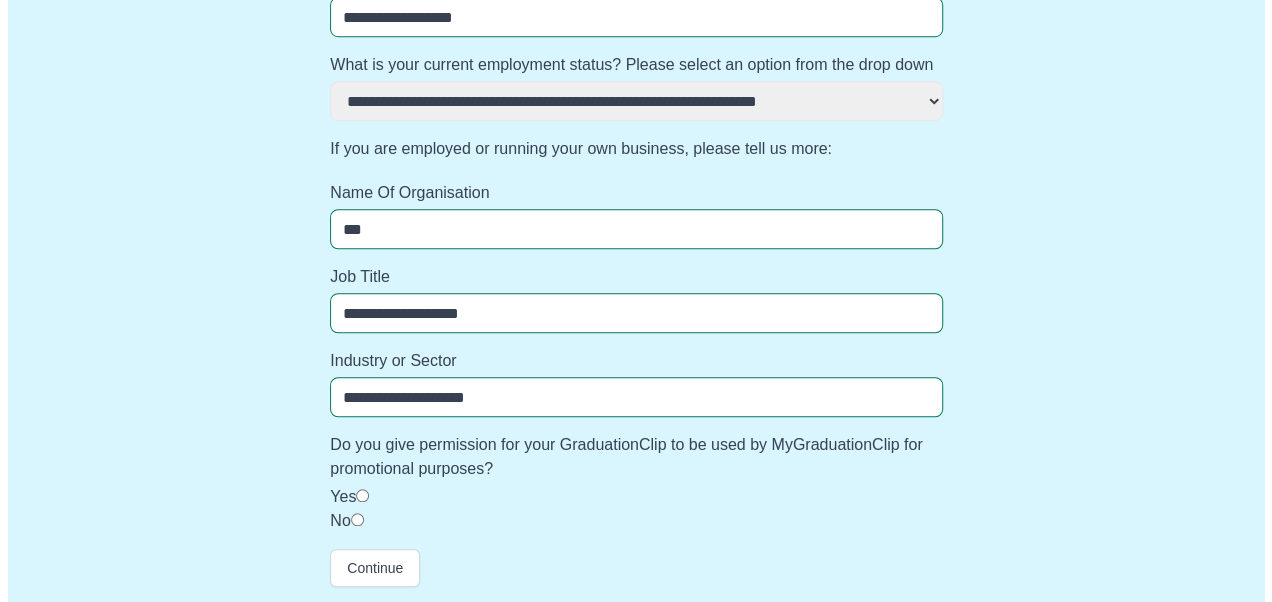 scroll, scrollTop: 0, scrollLeft: 0, axis: both 